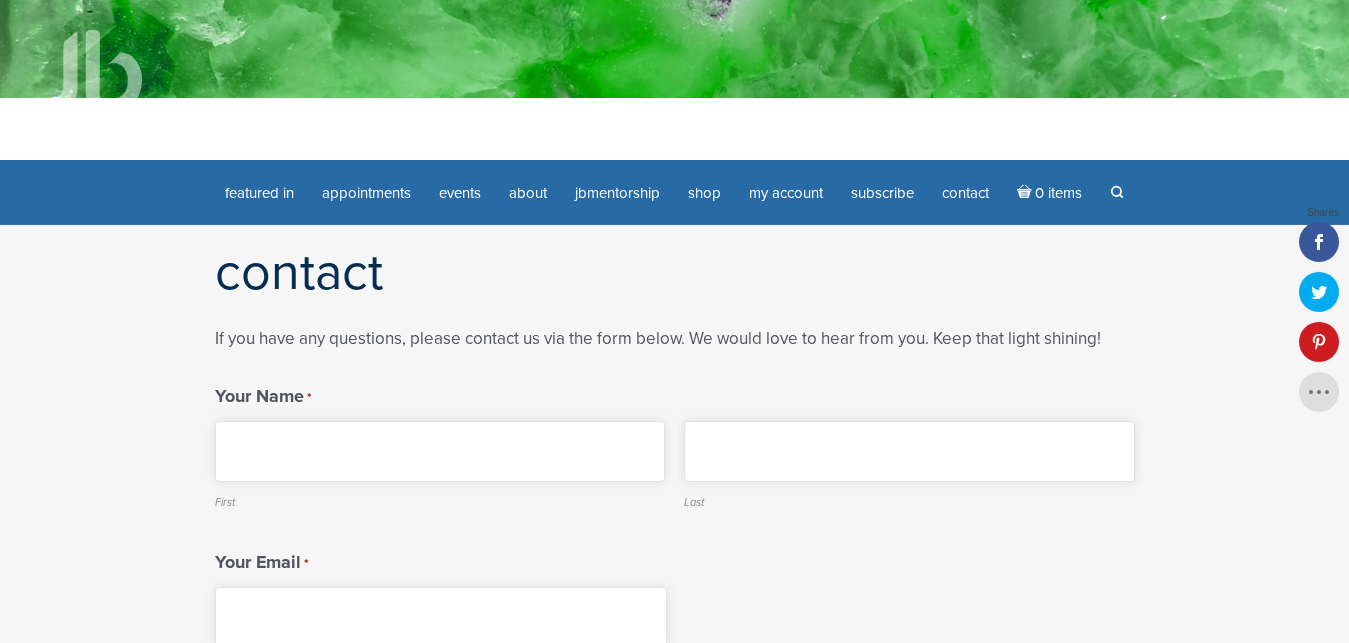 scroll, scrollTop: 0, scrollLeft: 0, axis: both 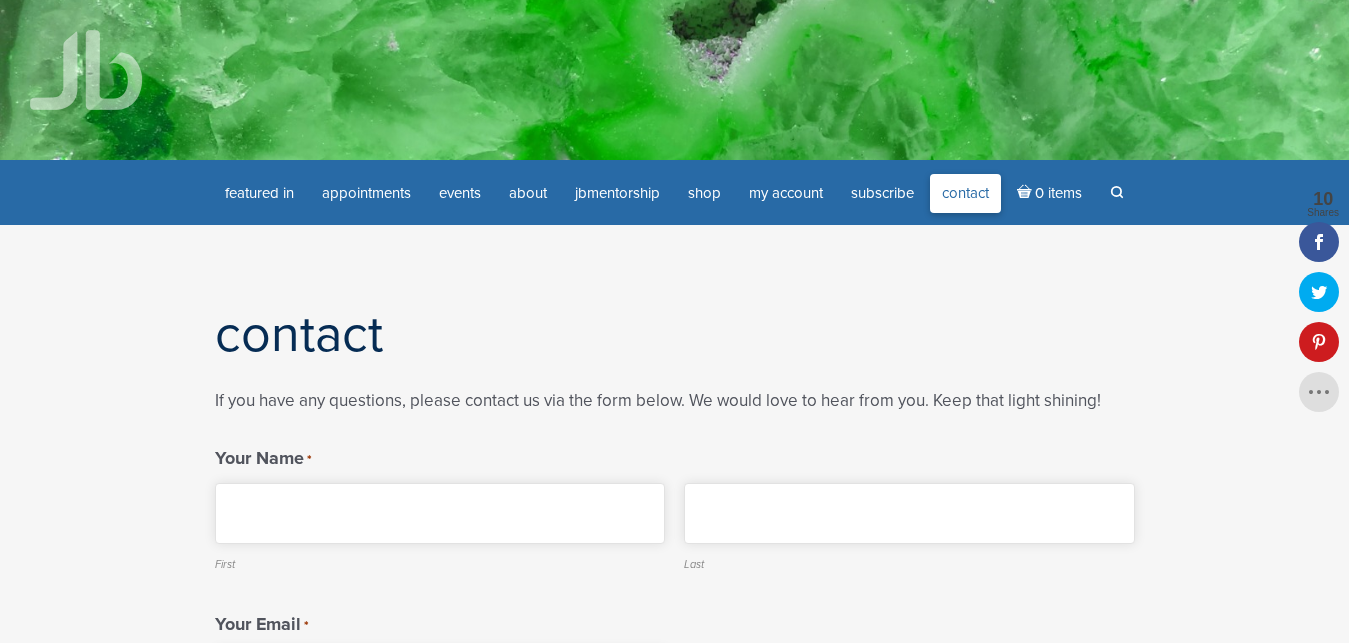click on "Contact" at bounding box center (965, 193) 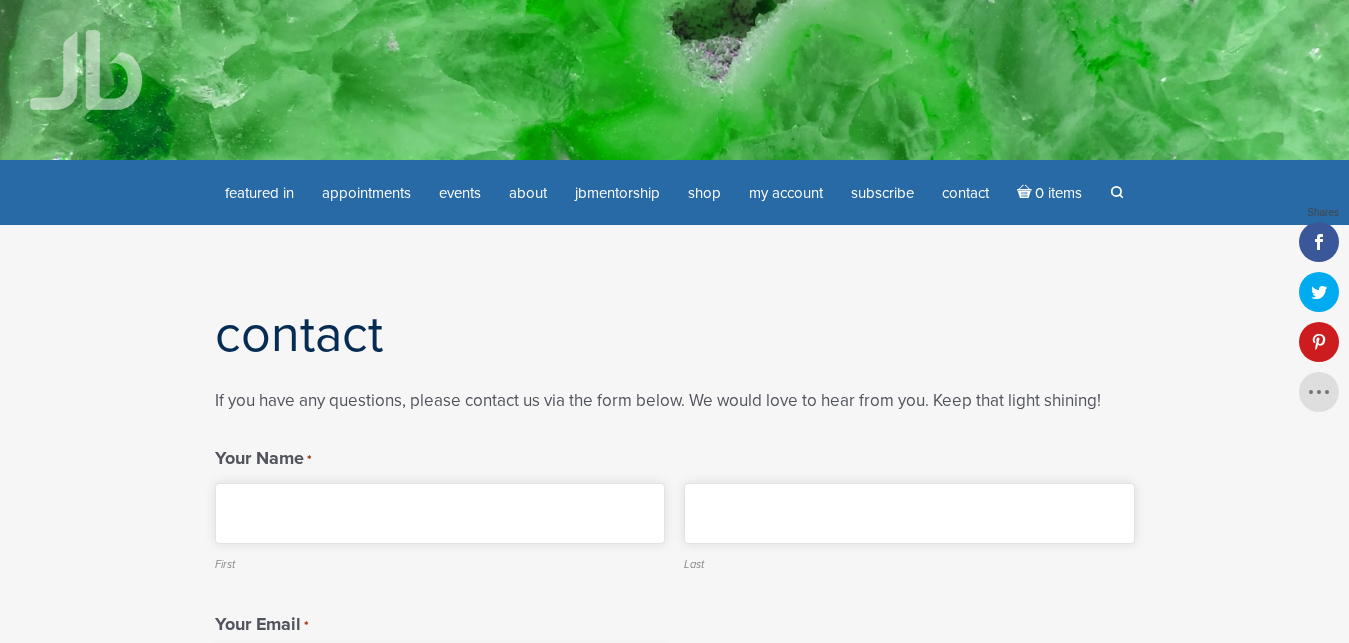 scroll, scrollTop: 0, scrollLeft: 0, axis: both 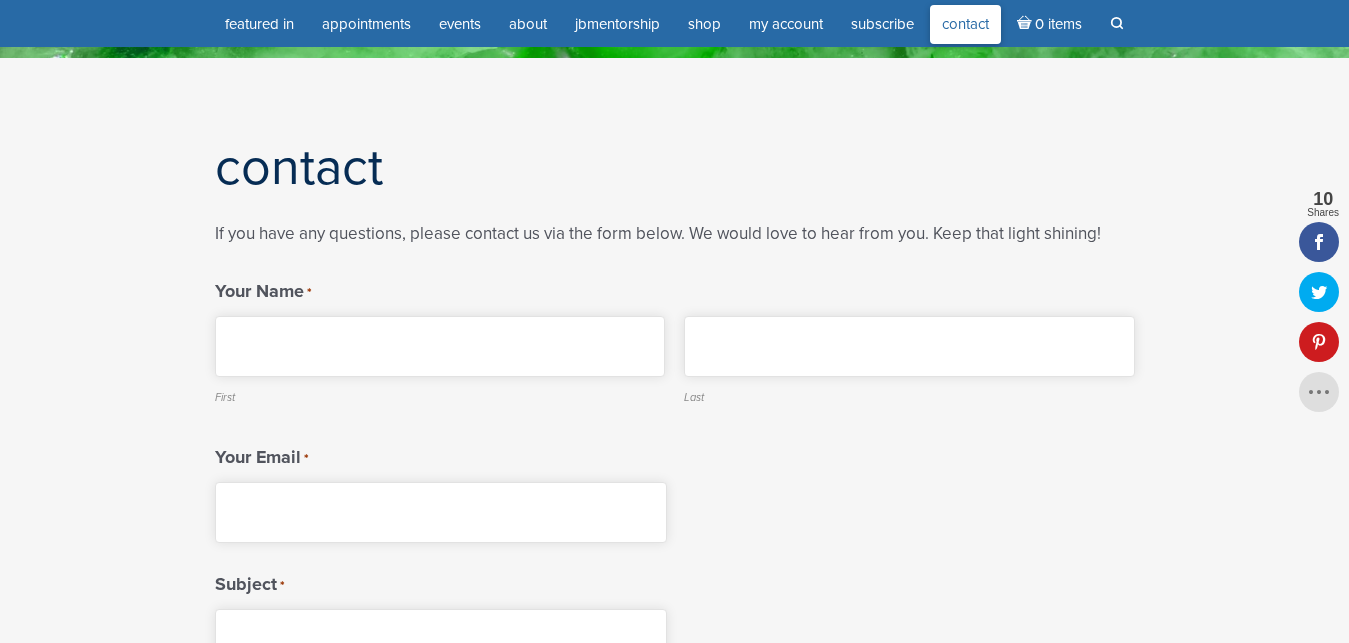 click on "Contact" at bounding box center (965, 24) 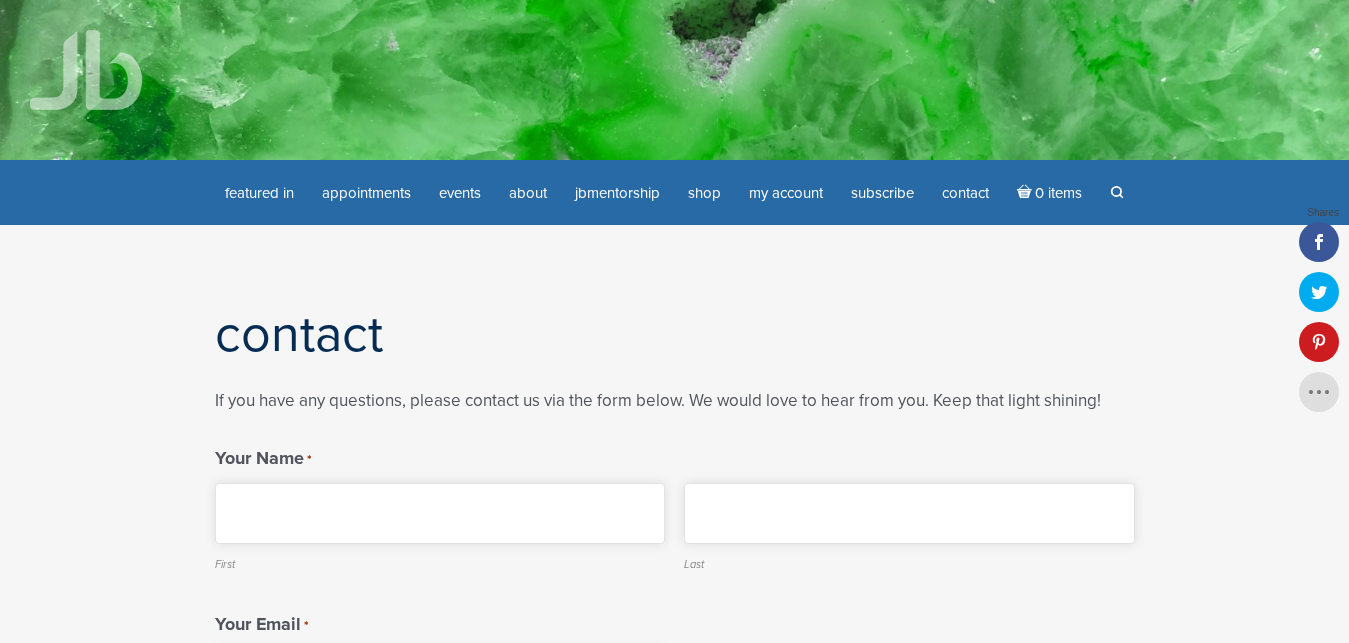 scroll, scrollTop: 0, scrollLeft: 0, axis: both 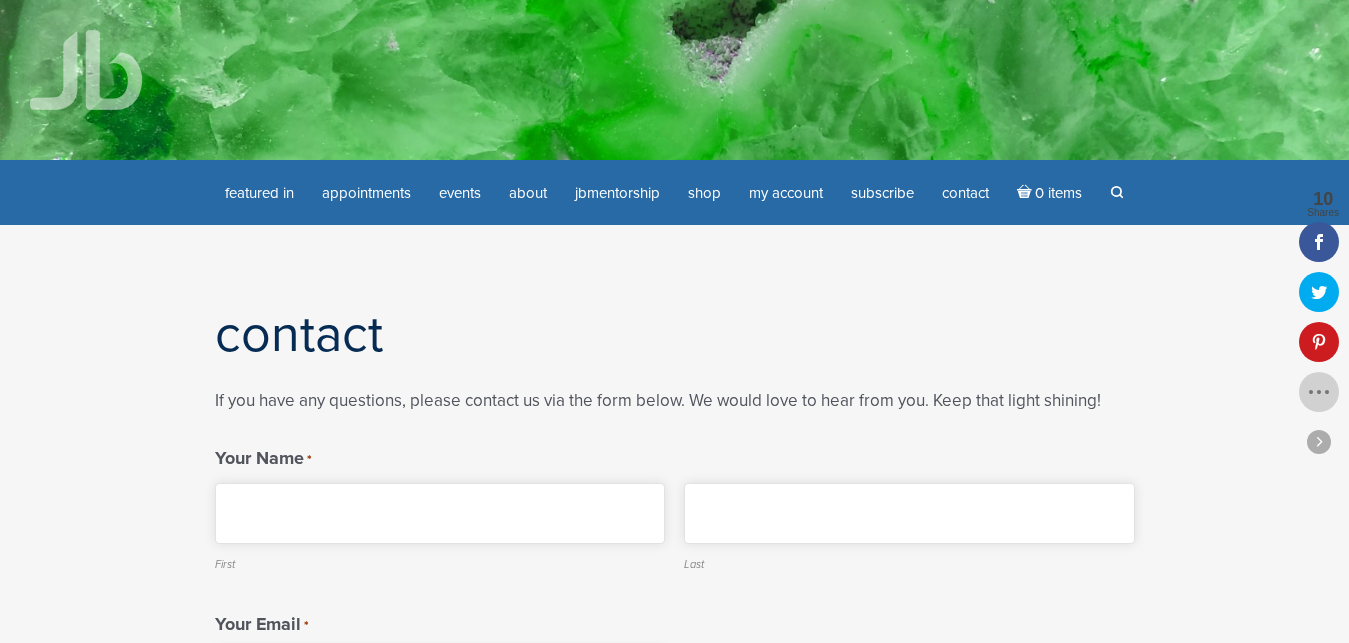 click at bounding box center (1319, 392) 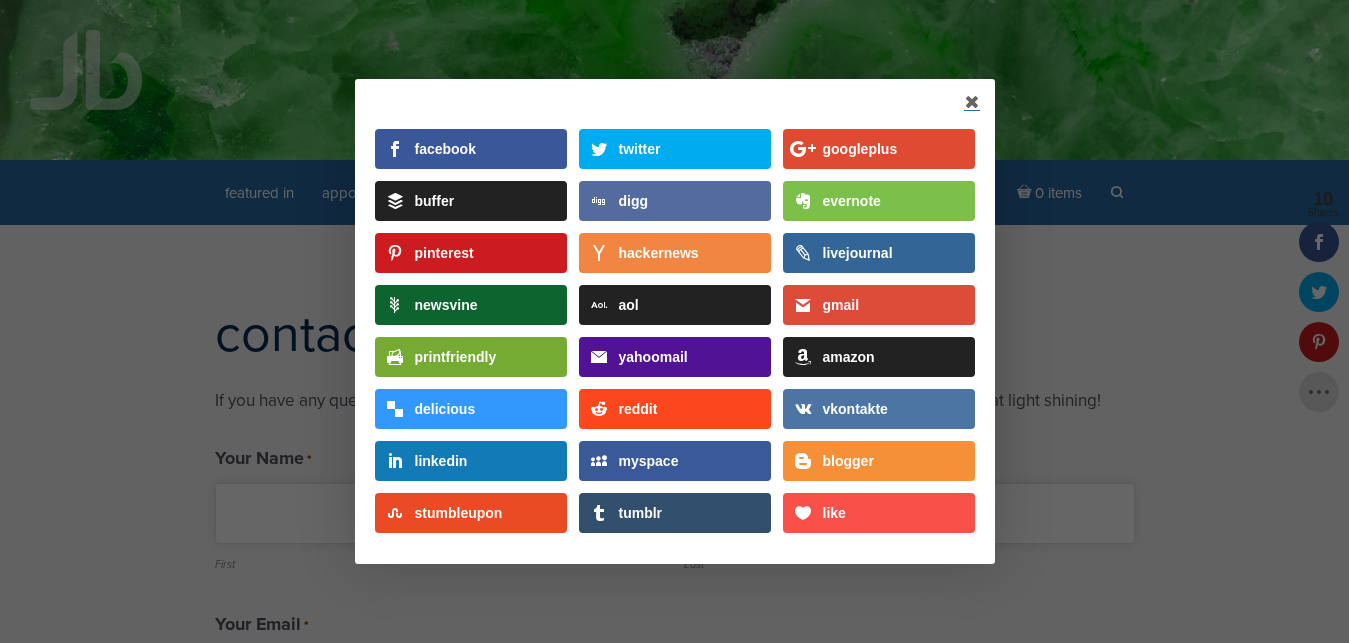 click on "facebook
twitter
googleplus
buffer
digg
evernote
pinterest
hackernews
livejournal
newsvine
aol
gmail
printfriendly
yahoomail
amazon
delicious
reddit
vkontakte" at bounding box center (674, 2249) 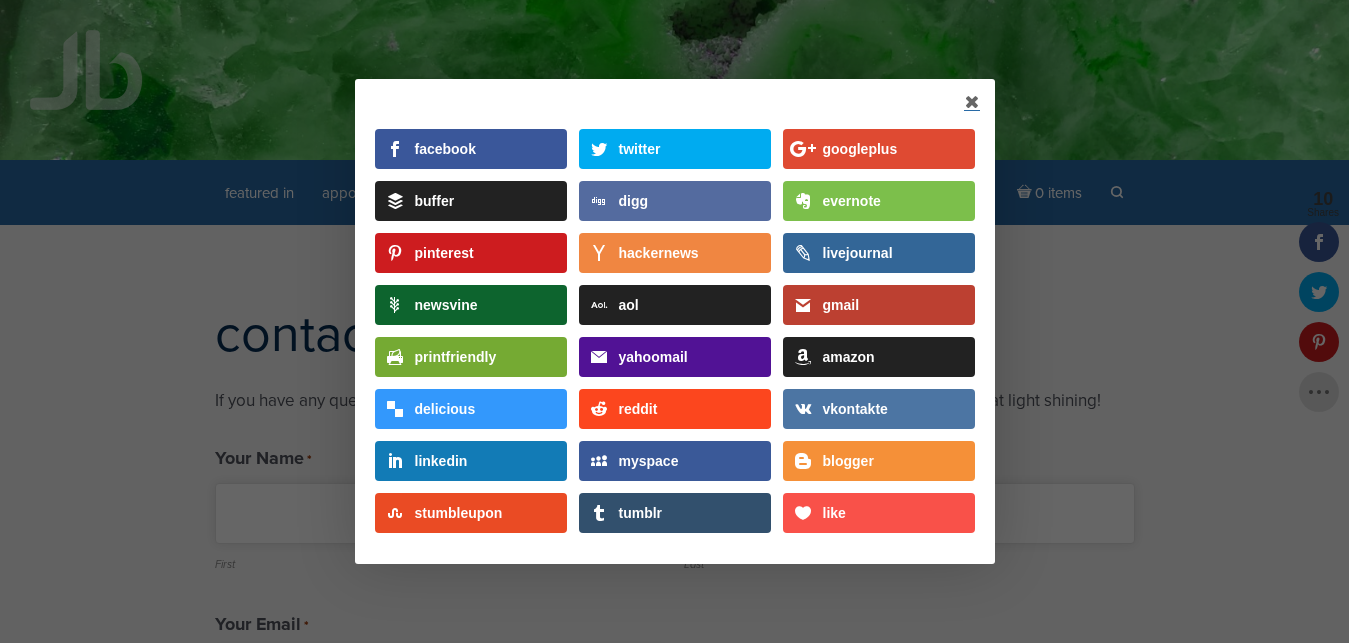 click on "gmail" at bounding box center (899, 303) 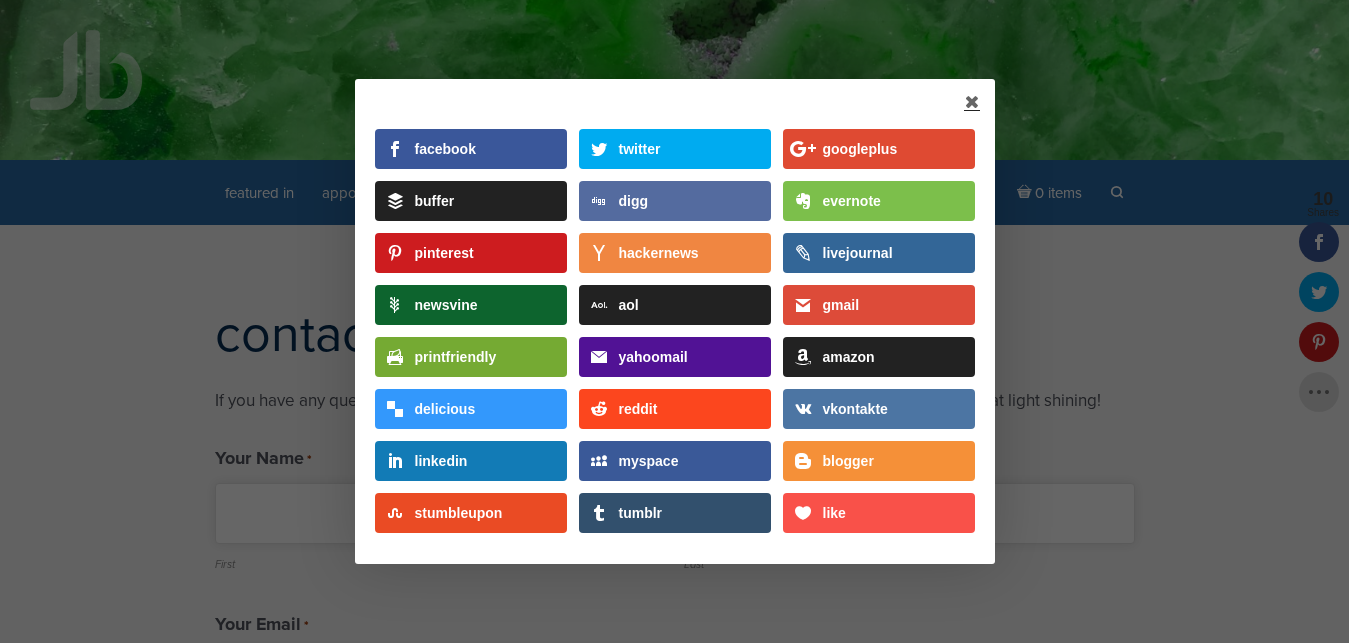 click at bounding box center (972, 102) 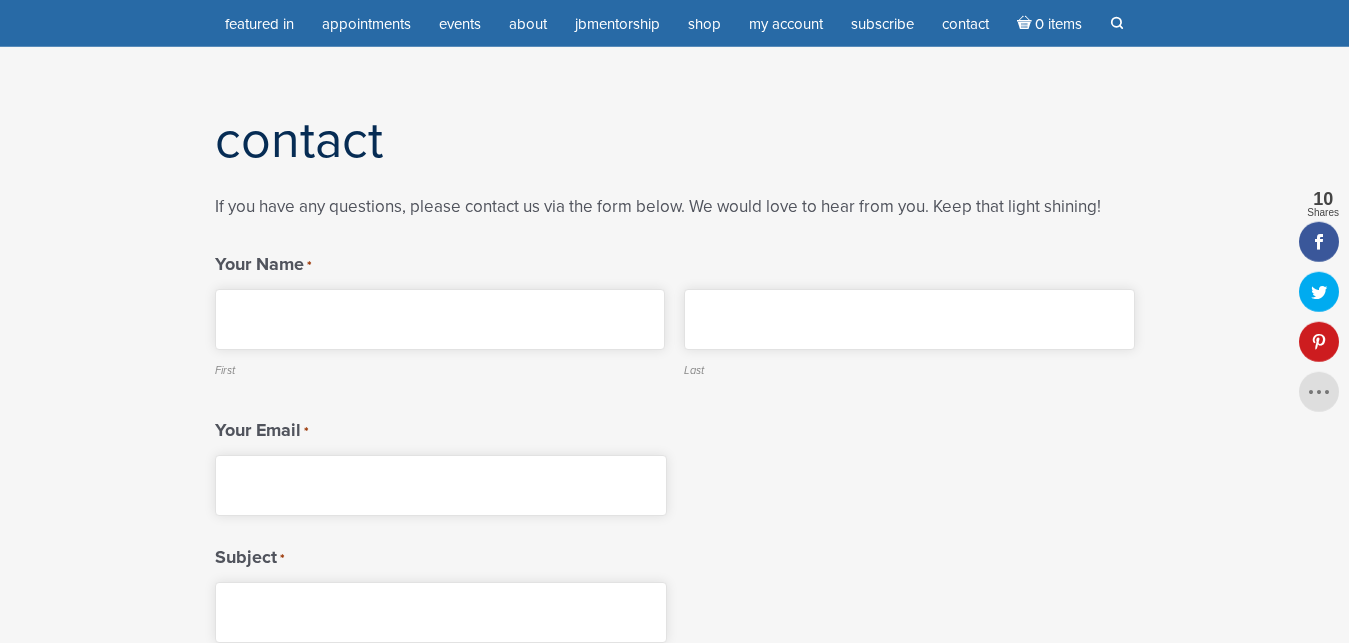 scroll, scrollTop: 204, scrollLeft: 0, axis: vertical 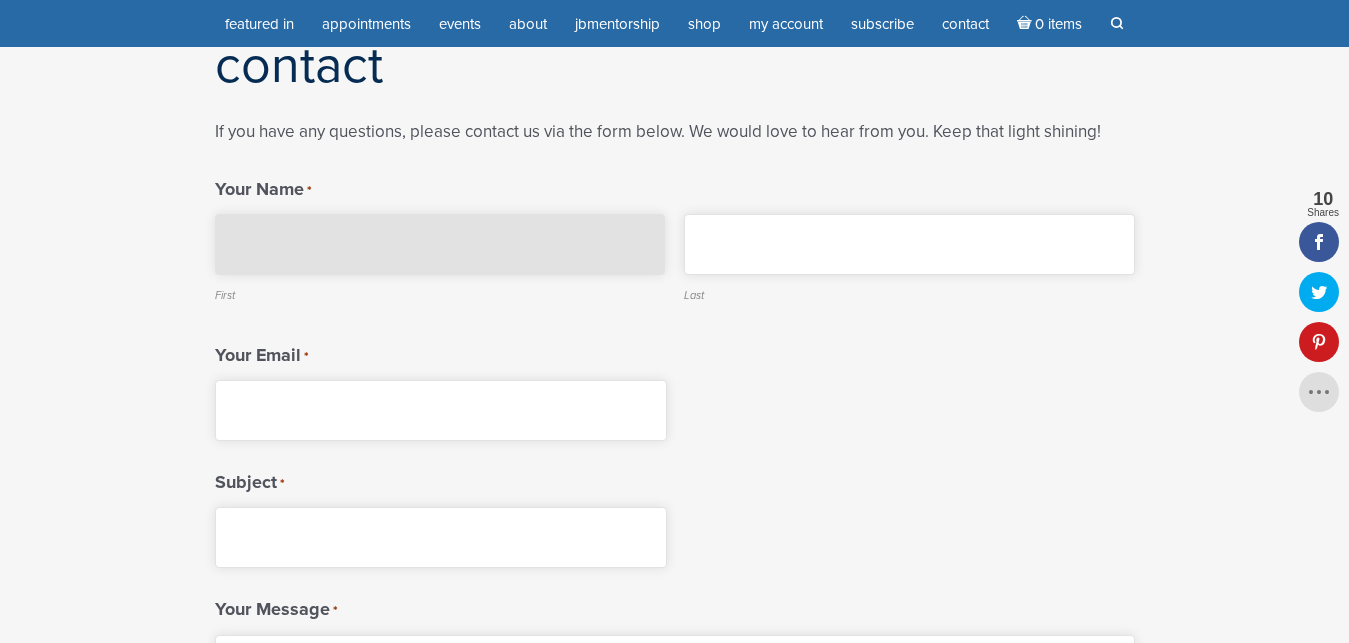 drag, startPoint x: 386, startPoint y: 243, endPoint x: 394, endPoint y: 233, distance: 12.806249 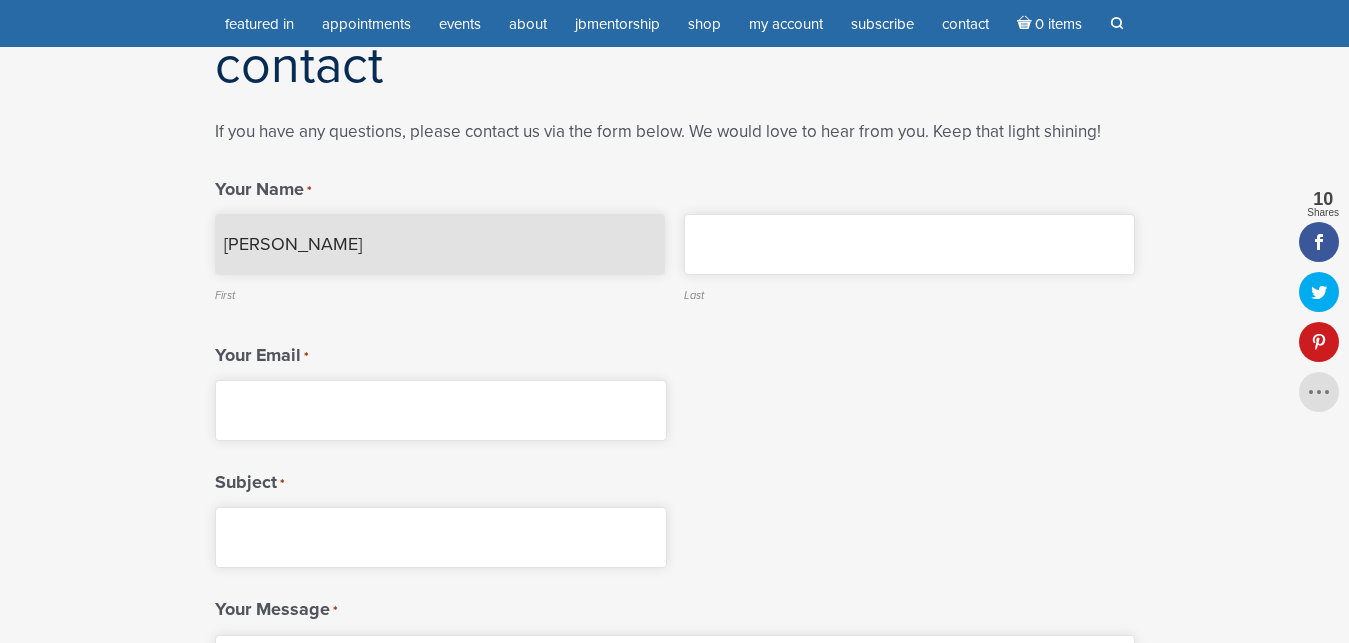 click on "Alma" at bounding box center (440, 244) 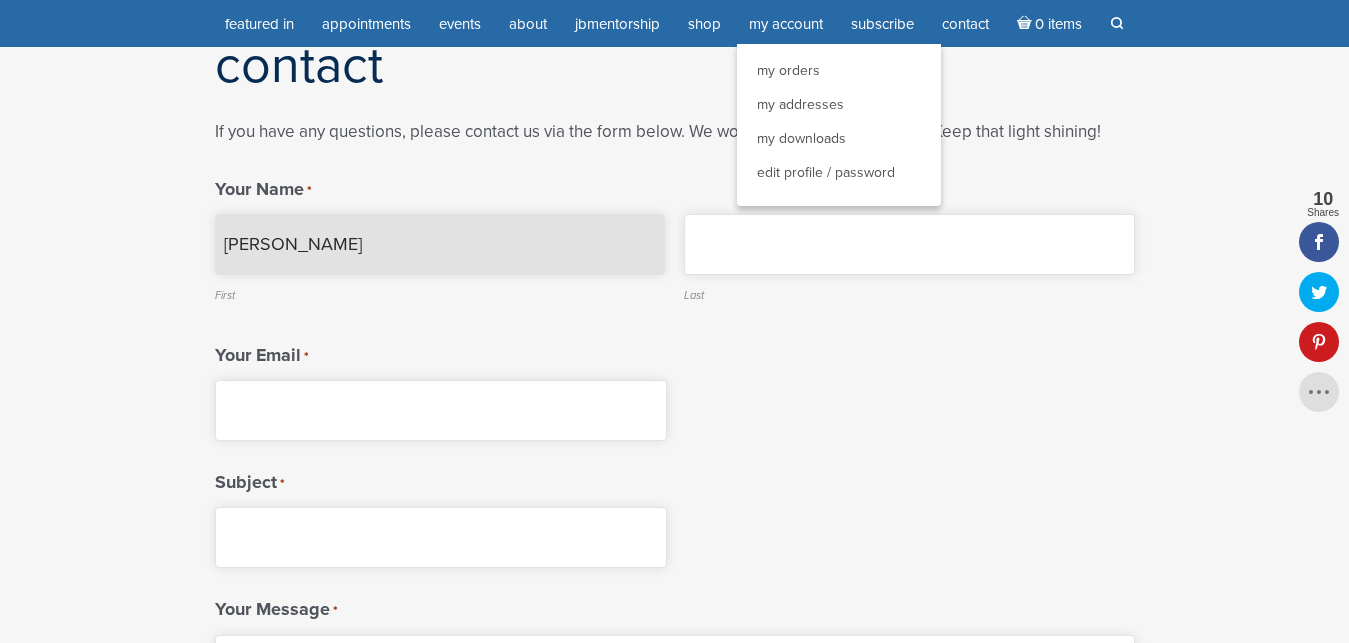 type on "Alma" 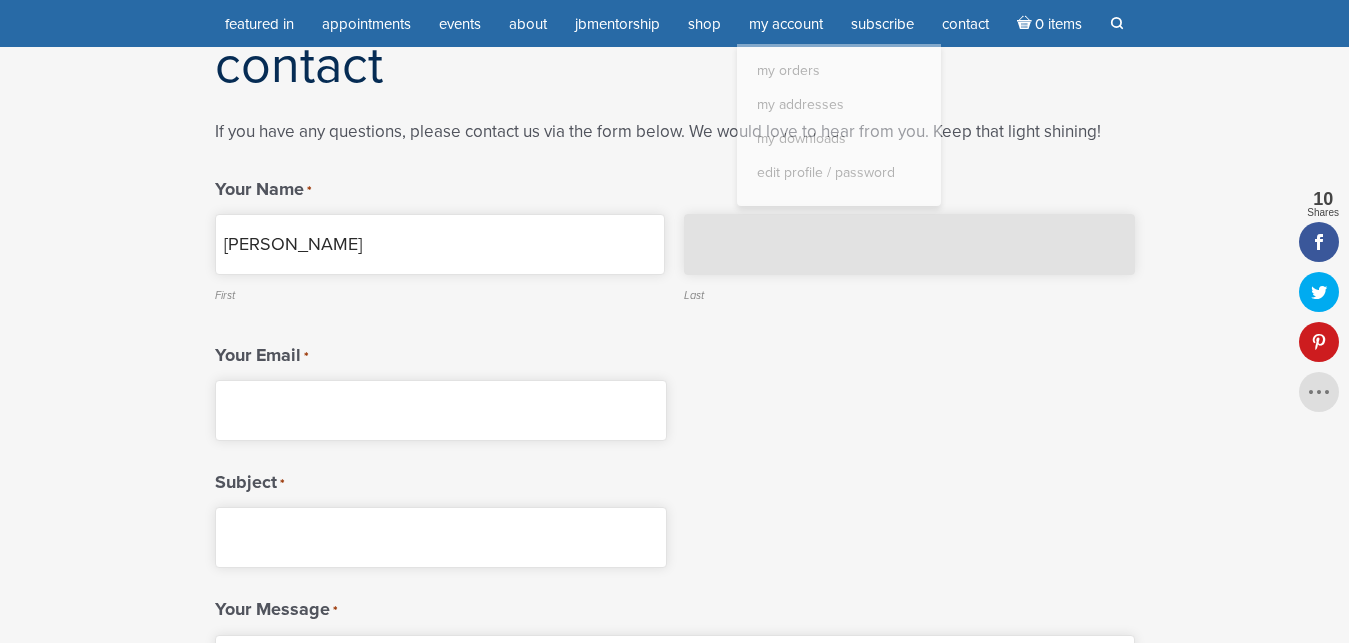 click on "Last" at bounding box center (909, 244) 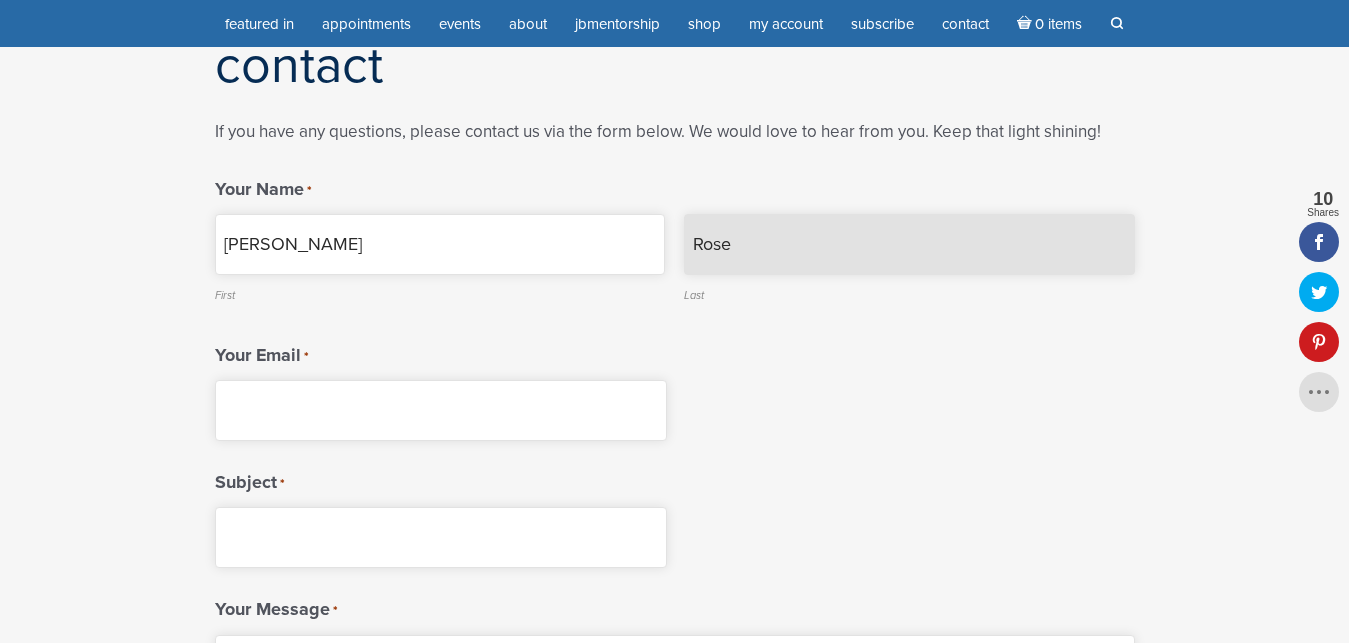 type on "Rose" 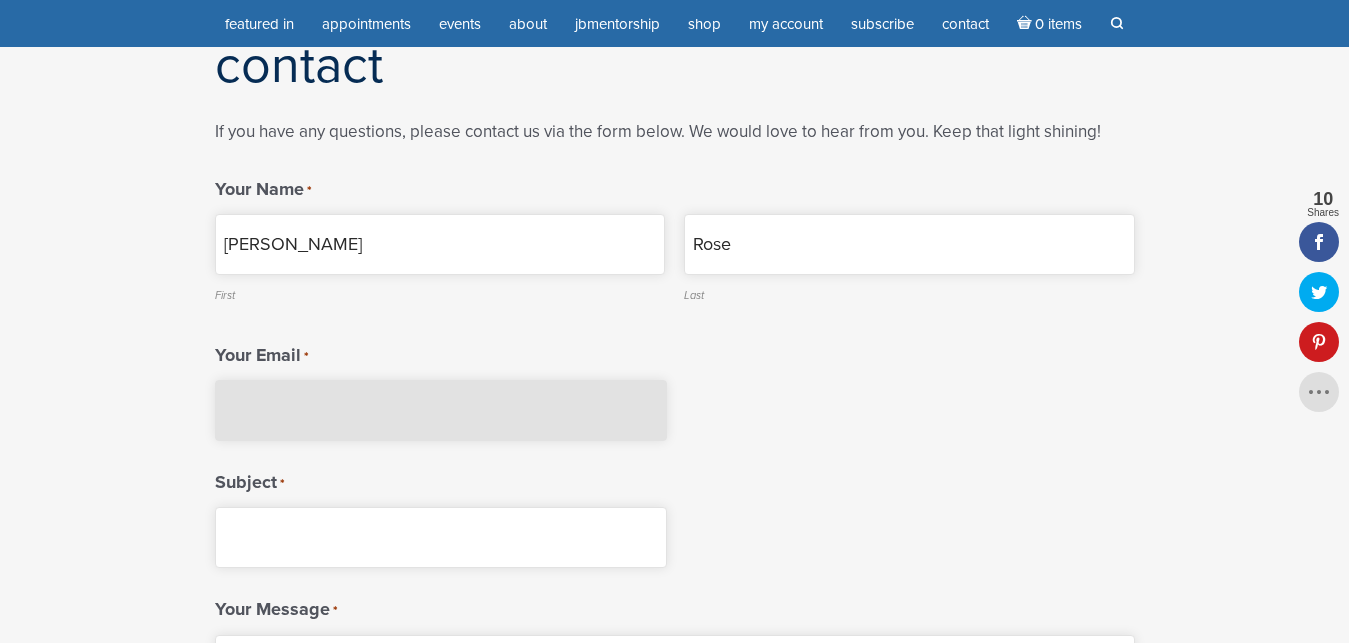 click on "Your Email *" at bounding box center [441, 410] 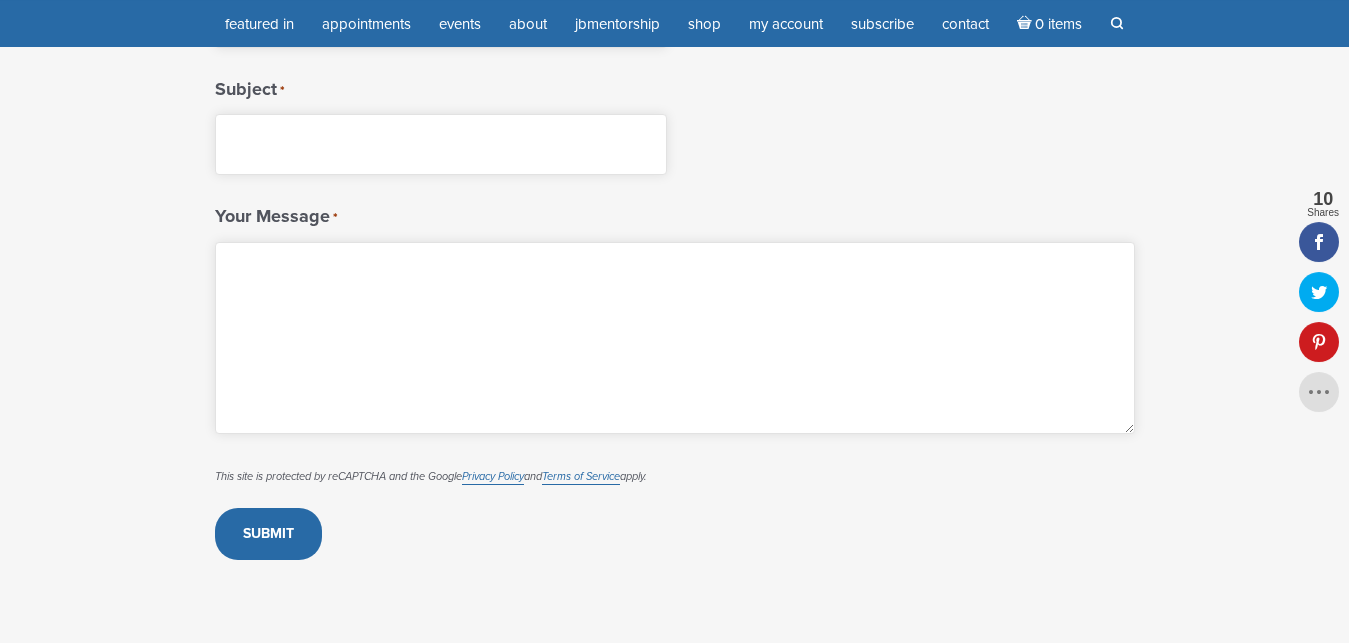 scroll, scrollTop: 612, scrollLeft: 0, axis: vertical 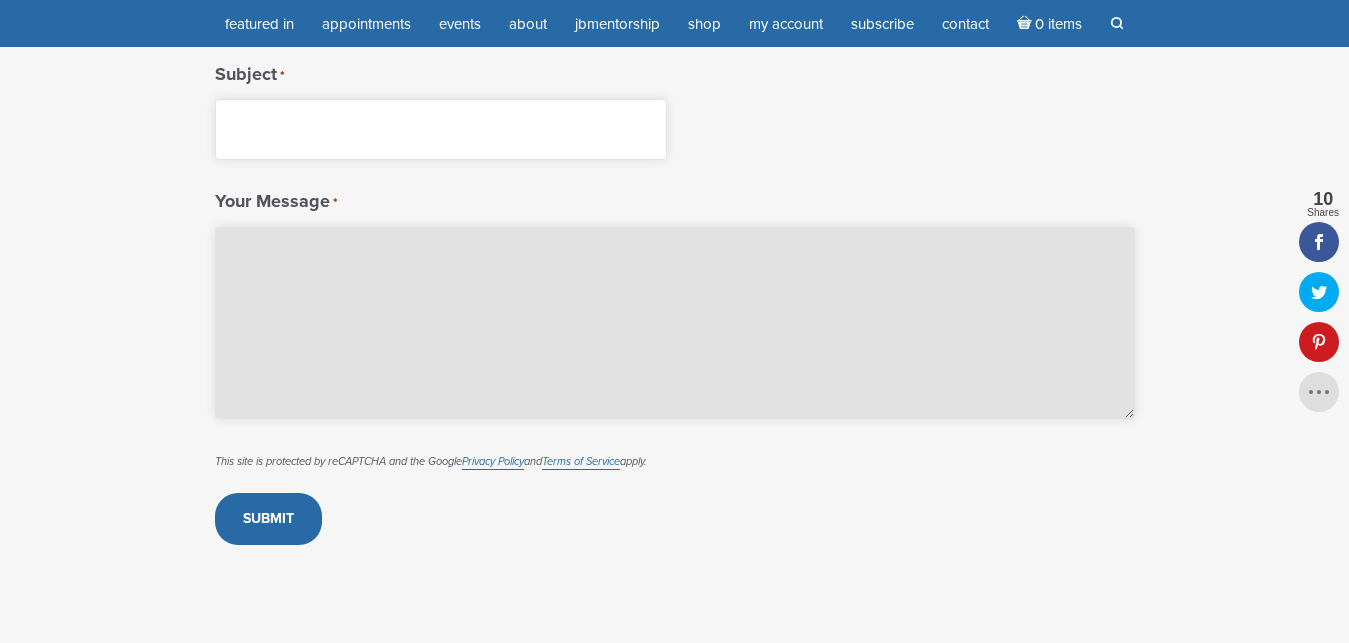 click on "Your Message *" at bounding box center [675, 323] 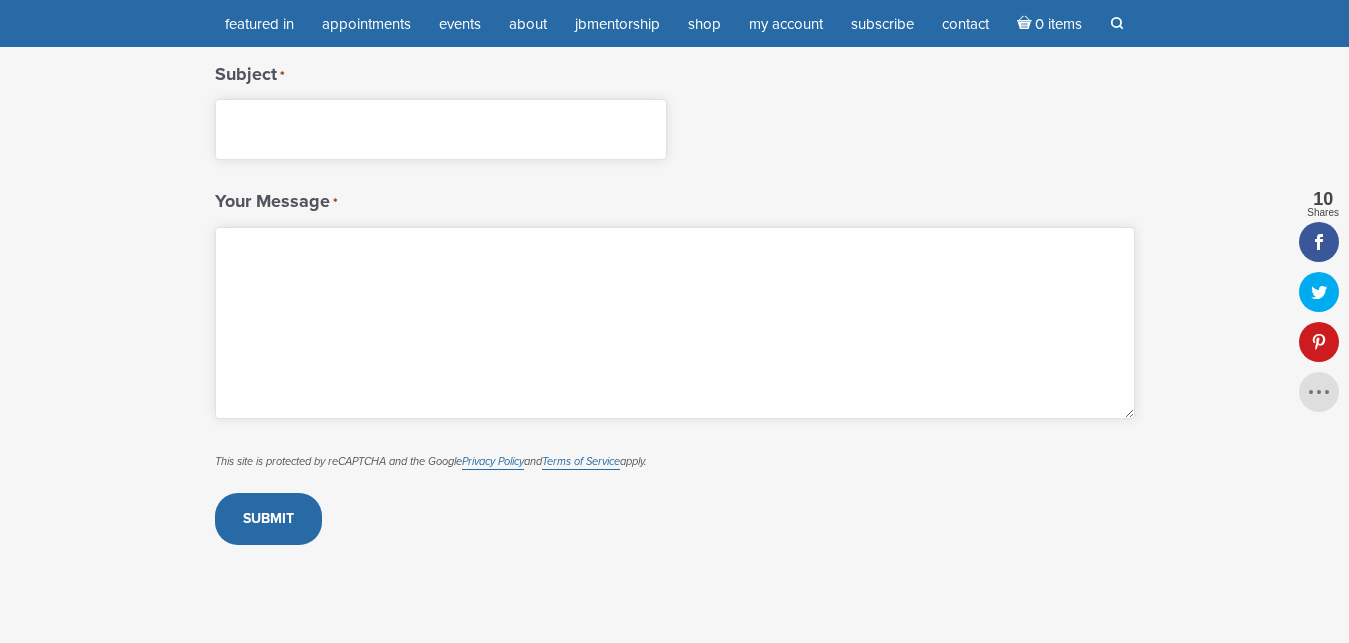 click on "Contact
" * " indicates required fields
If you have any questions, please contact us via the form below. We would love to hear from you. Keep that light shining!  Your Name *
Alma
First
Rose
Last
Your Email *
Subject * Your Message * This site is protected by reCAPTCHA and the Google  Privacy Policy  and" at bounding box center (675, 106) 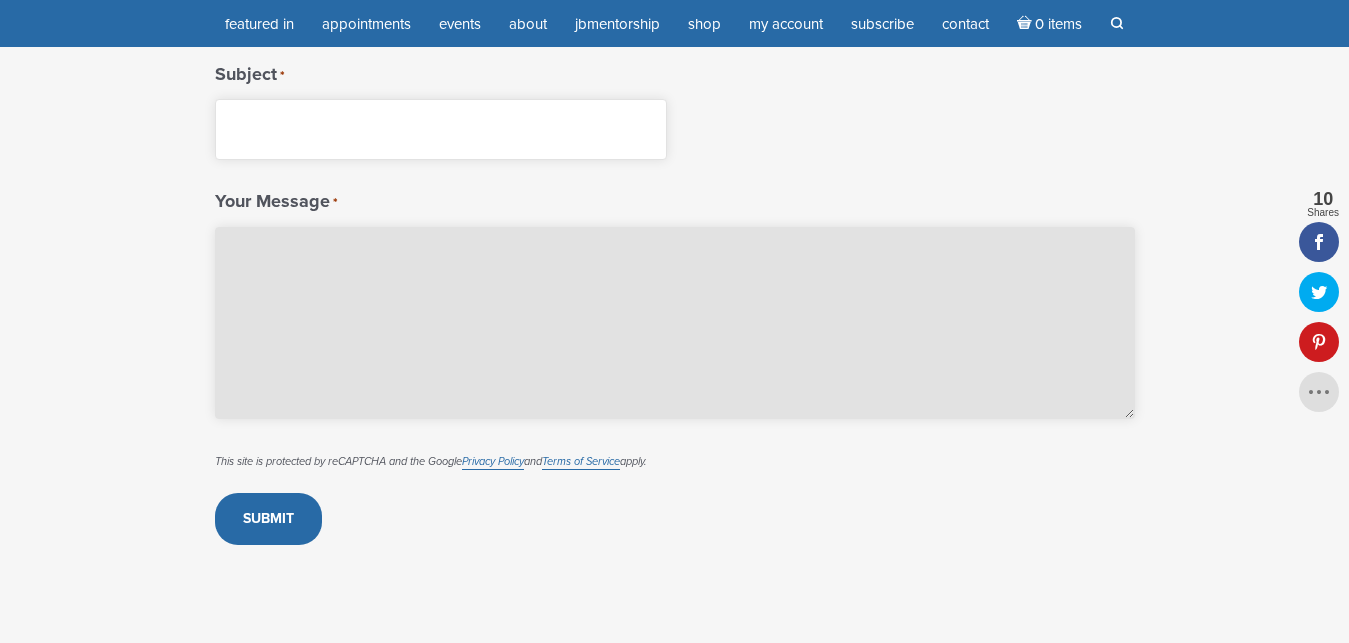 click on "Your Message *" at bounding box center (675, 323) 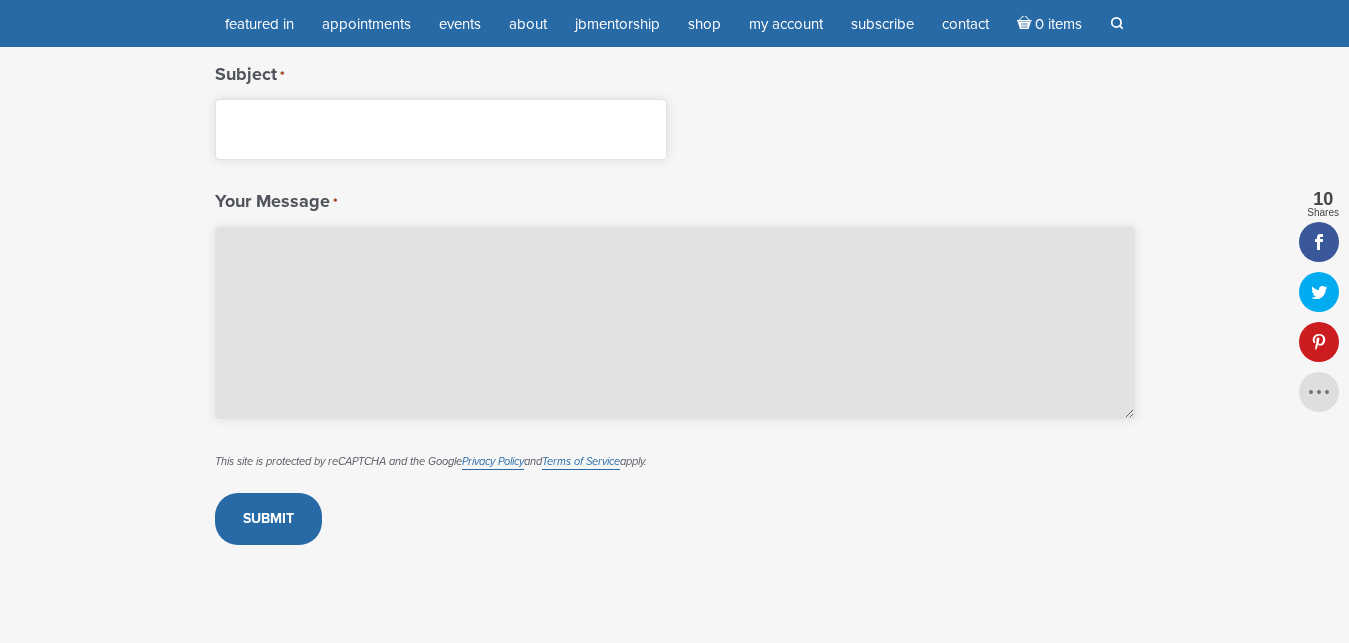 paste on "Dear Guest,
I would like to invite you to join me on my podcast (About Freedom Show https://www.youtube.com/@AboutFreedomShow/videos)
The About Freedom Show discusses all the mysteries of life's journey and topics like: Spirituality, Near Death Experiences, Channelers, Creativity, Success, Spiritual Masters and Healing & Wellness.
The host of About Freedom Show, Sergei Davidoff, is an award-winning independent filmmaker with 30 years of experience in the film industry. His films have screened in over 100 international film festivals (iMDB https://www.imdb.com/name/nm0007050/)
Sincerely,
Alma Rose, Assistant Freedom Show
freedomshowassistant@gmail.com
https://aboutfreedomshow.com" 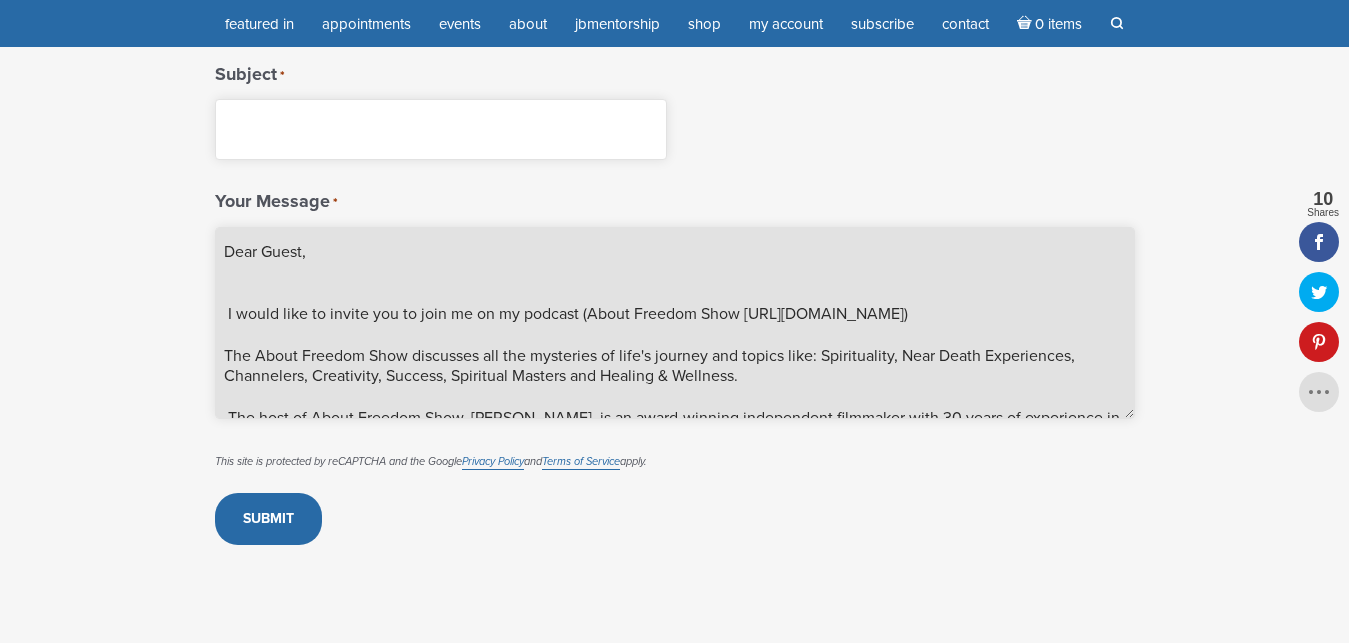 paste on "Dear Guest,
I would like to invite you to join me on my podcast (About Freedom Show https://www.youtube.com/@AboutFreedomShow/videos)
The About Freedom Show discusses all the mysteries of life's journey and topics like: Spirituality, Near Death Experiences, Channelers, Creativity, Success, Spiritual Masters and Healing & Wellness.
The host of About Freedom Show, Sergei Davidoff, is an award-winning independent filmmaker with 30 years of experience in the film industry. His films have screened in over 100 international film festivals (iMDB https://www.imdb.com/name/nm0007050/)
Sincerely,
Alma Rose, Assistant Freedom Show
freedomshowassistant@gmail.com
https://aboutfreedomshow.com" 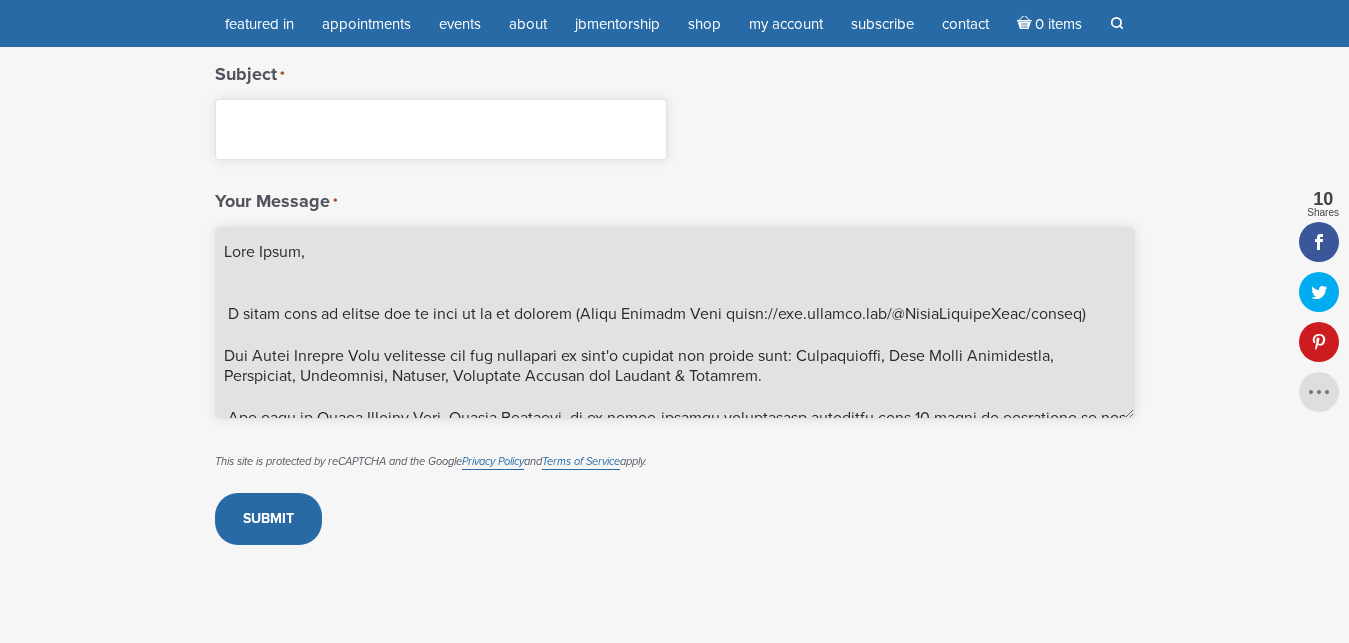 click on "Your Message *" at bounding box center (675, 323) 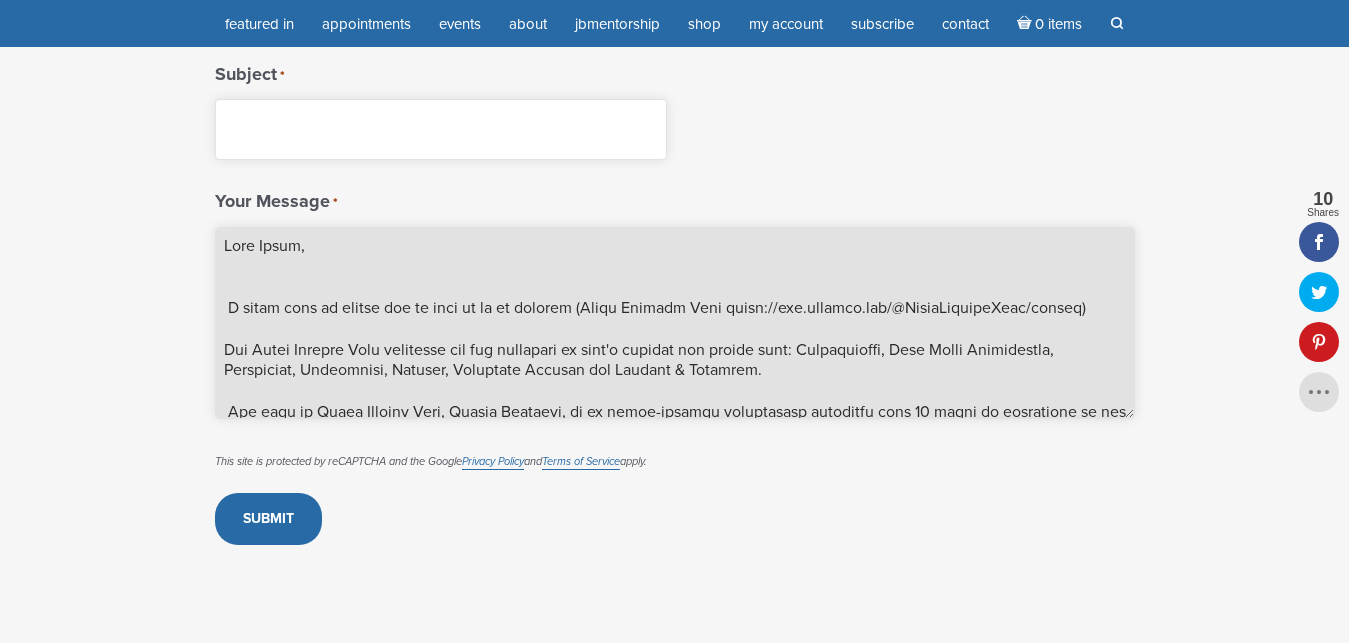 scroll, scrollTop: 0, scrollLeft: 0, axis: both 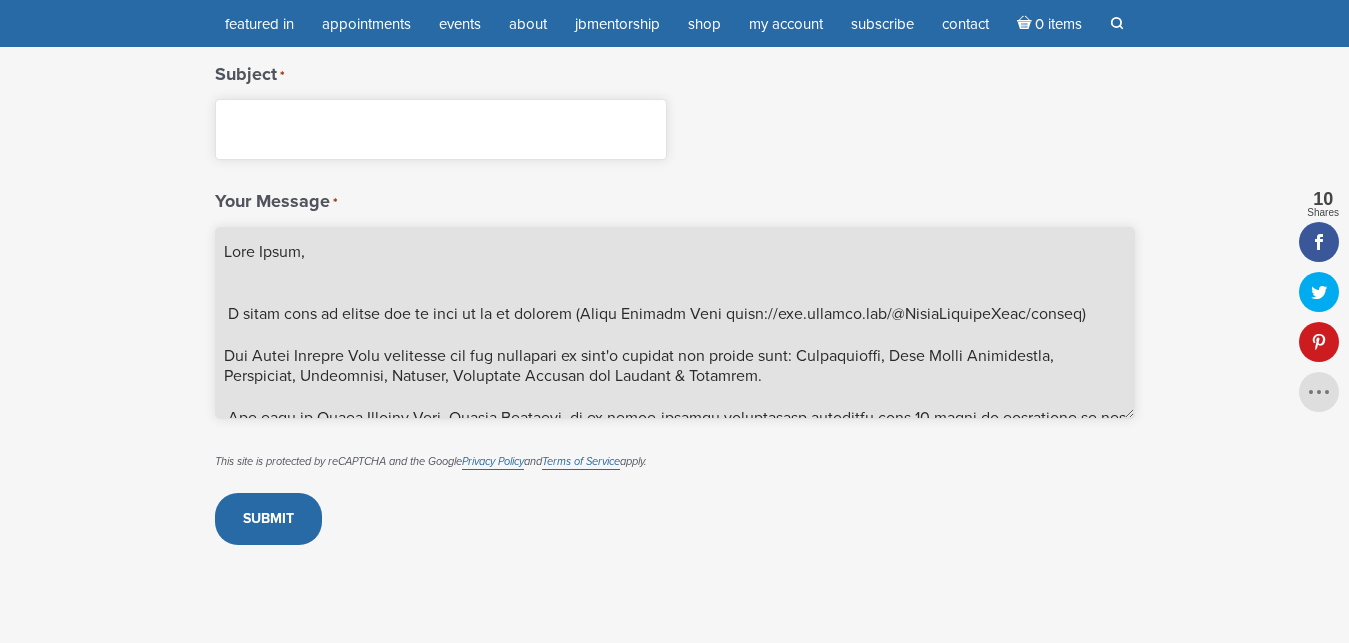 drag, startPoint x: 512, startPoint y: 289, endPoint x: 188, endPoint y: 202, distance: 335.47726 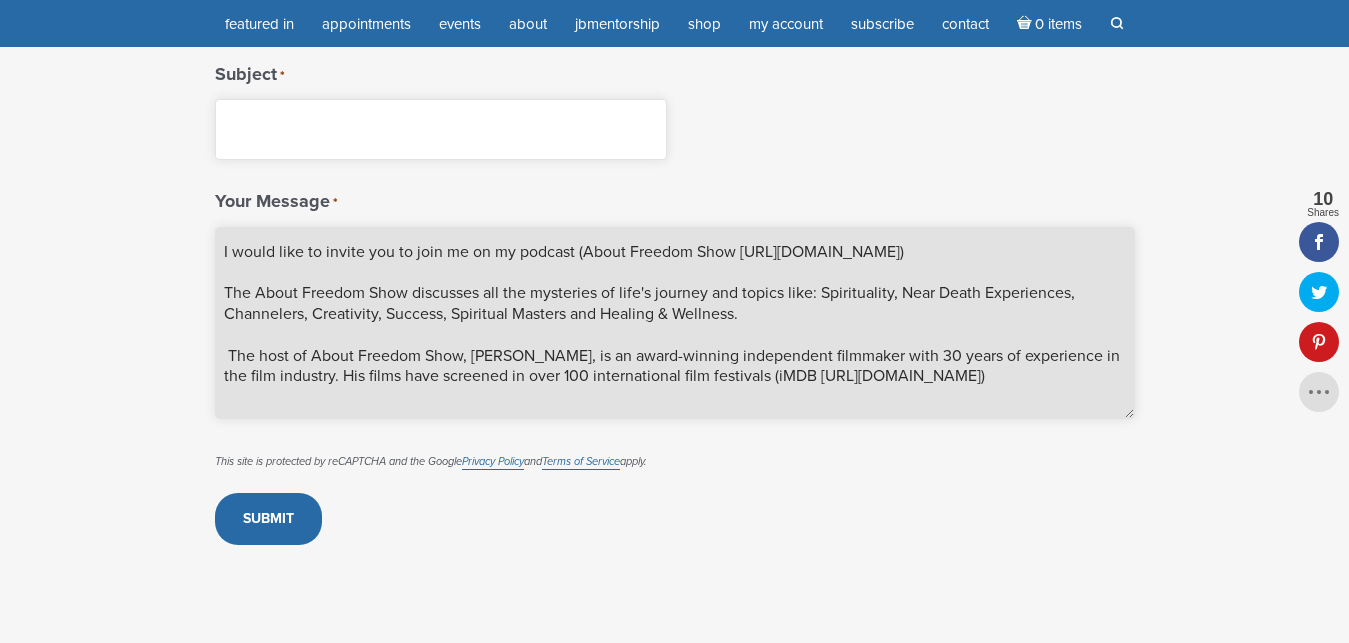 click on "I would like to invite you to join me on my podcast (About Freedom Show https://www.youtube.com/@AboutFreedomShow/videos)
The About Freedom Show discusses all the mysteries of life's journey and topics like: Spirituality, Near Death Experiences, Channelers, Creativity, Success, Spiritual Masters and Healing & Wellness.
The host of About Freedom Show, Sergei Davidoff, is an award-winning independent filmmaker with 30 years of experience in the film industry. His films have screened in over 100 international film festivals (iMDB https://www.imdb.com/name/nm0007050/)
Sincerely,
Alma Rose, Assistant Freedom Show
freedomshowassistant@gmail.com
https://aboutfreedomshow.com" at bounding box center [675, 323] 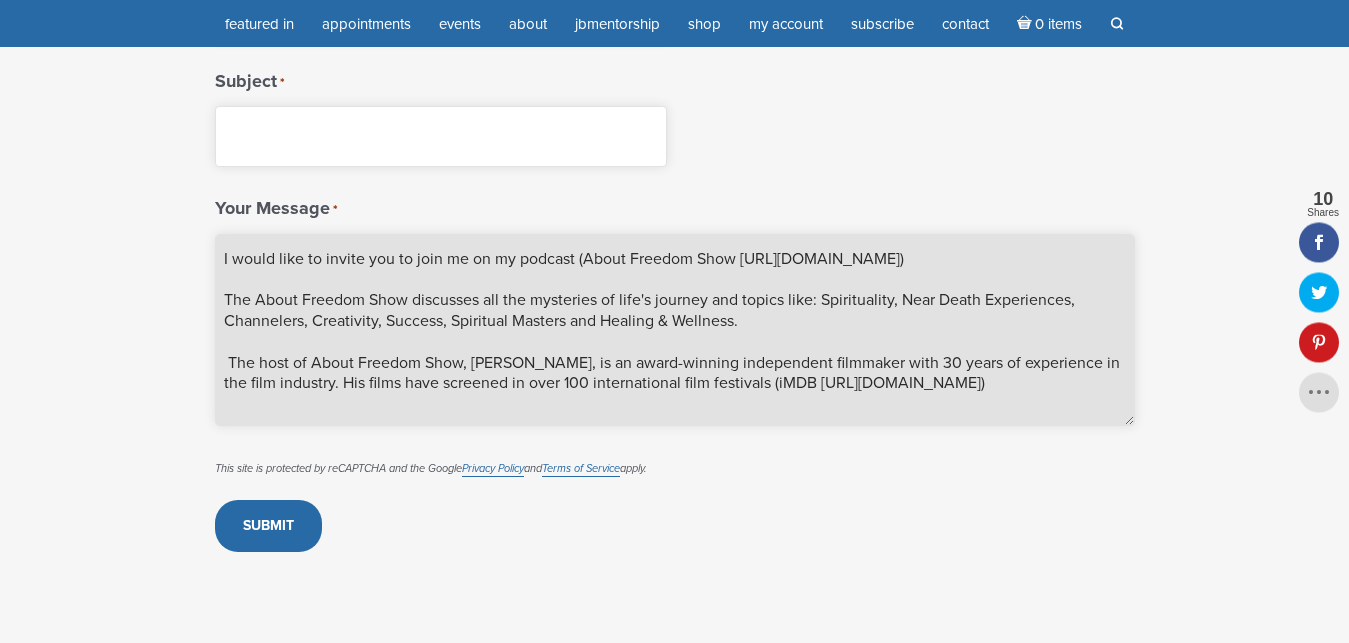 scroll, scrollTop: 612, scrollLeft: 0, axis: vertical 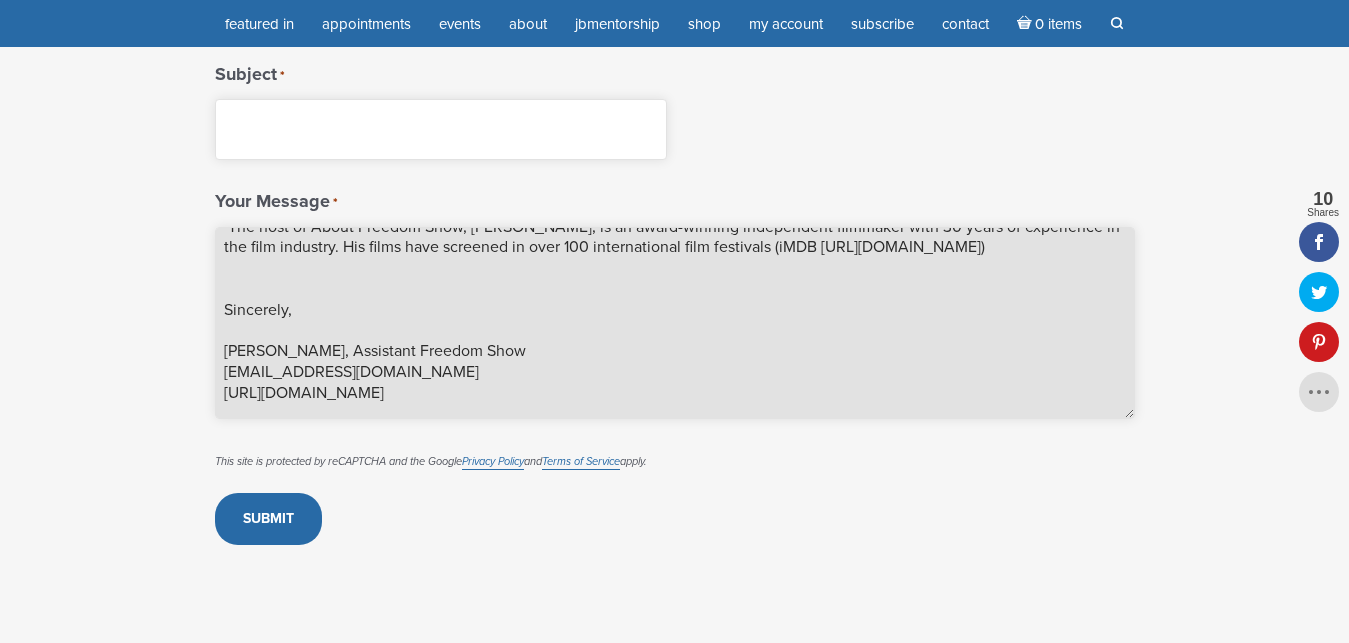 type on "I would like to invite you to join me on my podcast (About Freedom Show https://www.youtube.com/@AboutFreedomShow/videos)
The About Freedom Show discusses all the mysteries of life's journey and topics like: Spirituality, Near Death Experiences, Channelers, Creativity, Success, Spiritual Masters and Healing & Wellness.
The host of About Freedom Show, Sergei Davidoff, is an award-winning independent filmmaker with 30 years of experience in the film industry. His films have screened in over 100 international film festivals (iMDB https://www.imdb.com/name/nm0007050/)
Sincerely,
Alma Rose, Assistant Freedom Show
freedomshowassistant@gmail.com
https://aboutfreedomshow.com" 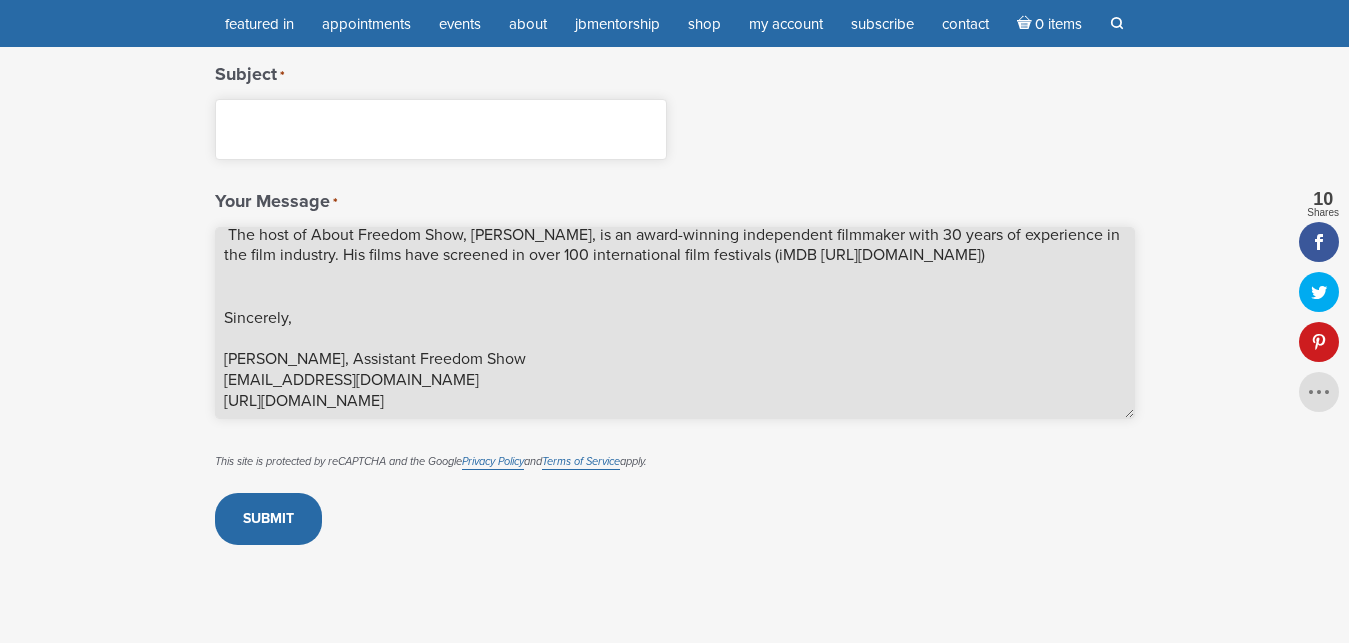scroll, scrollTop: 0, scrollLeft: 0, axis: both 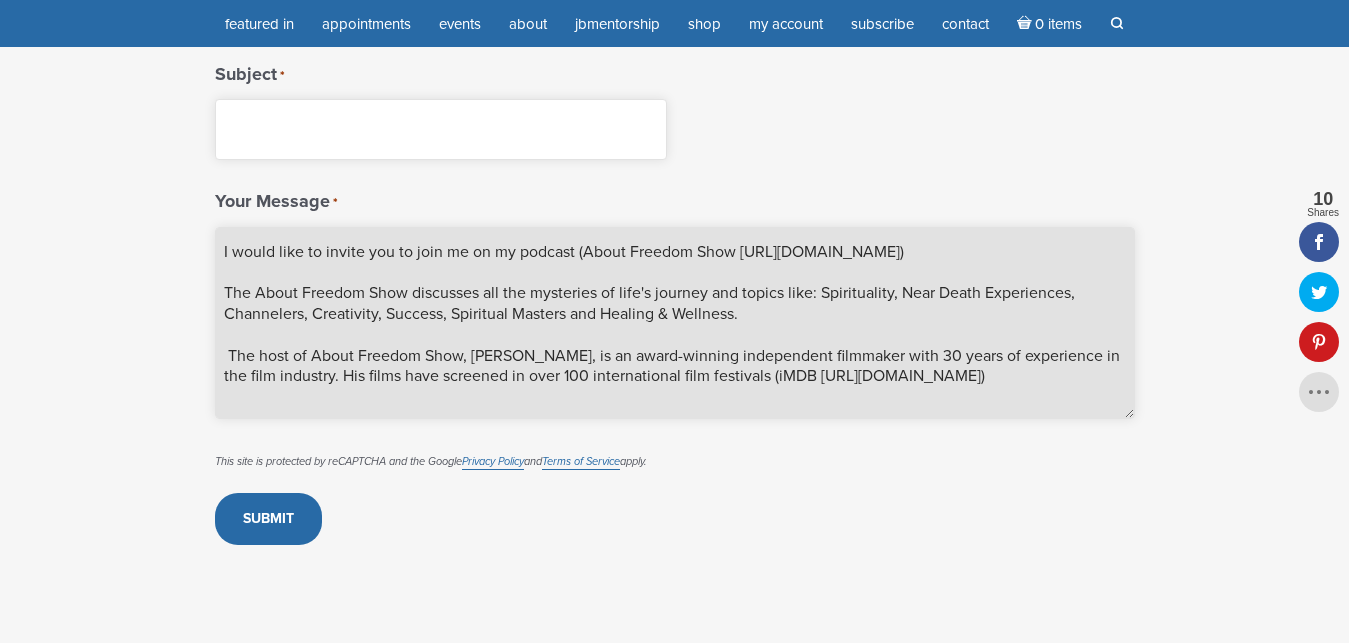 drag, startPoint x: 532, startPoint y: 405, endPoint x: 130, endPoint y: 114, distance: 496.2711 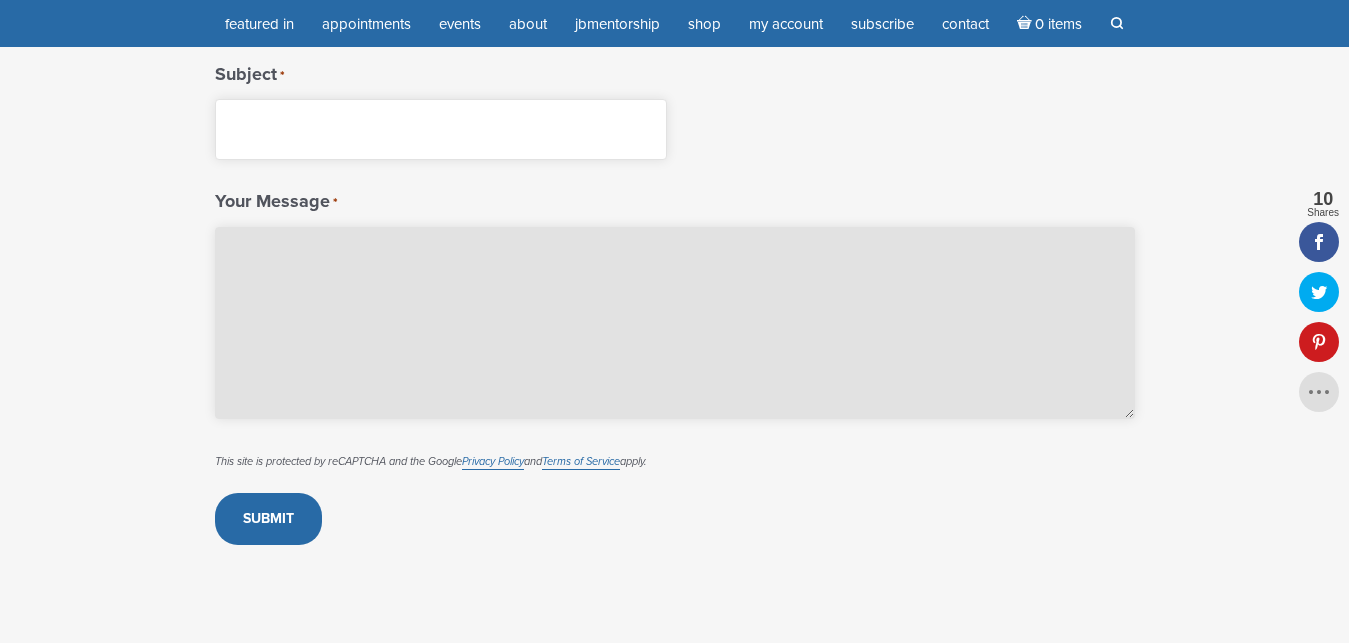 drag, startPoint x: 279, startPoint y: 264, endPoint x: 259, endPoint y: 250, distance: 24.41311 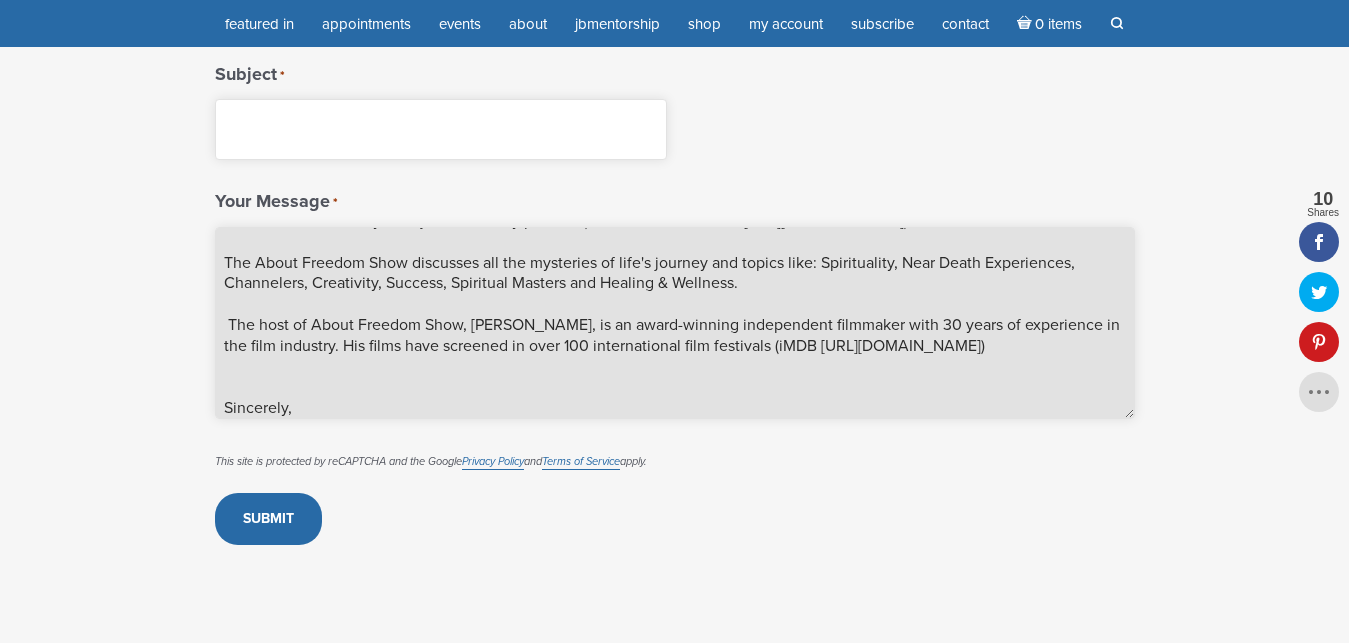 scroll, scrollTop: 0, scrollLeft: 0, axis: both 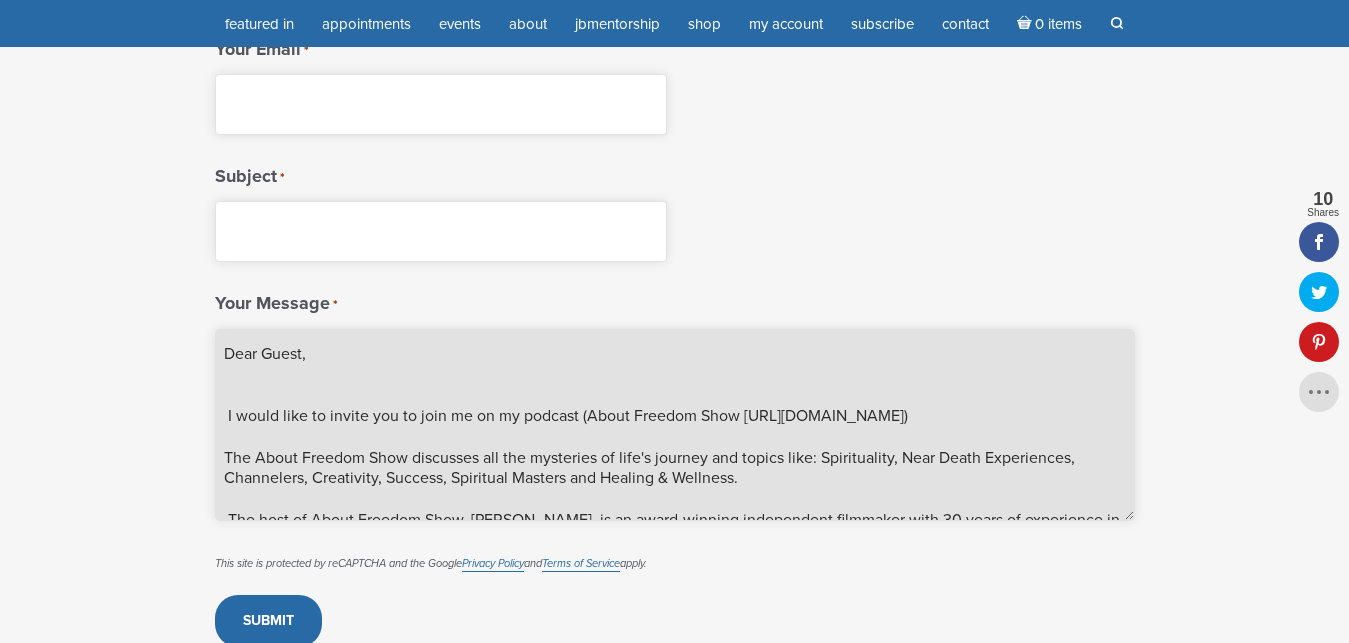 drag, startPoint x: 303, startPoint y: 357, endPoint x: 257, endPoint y: 358, distance: 46.010868 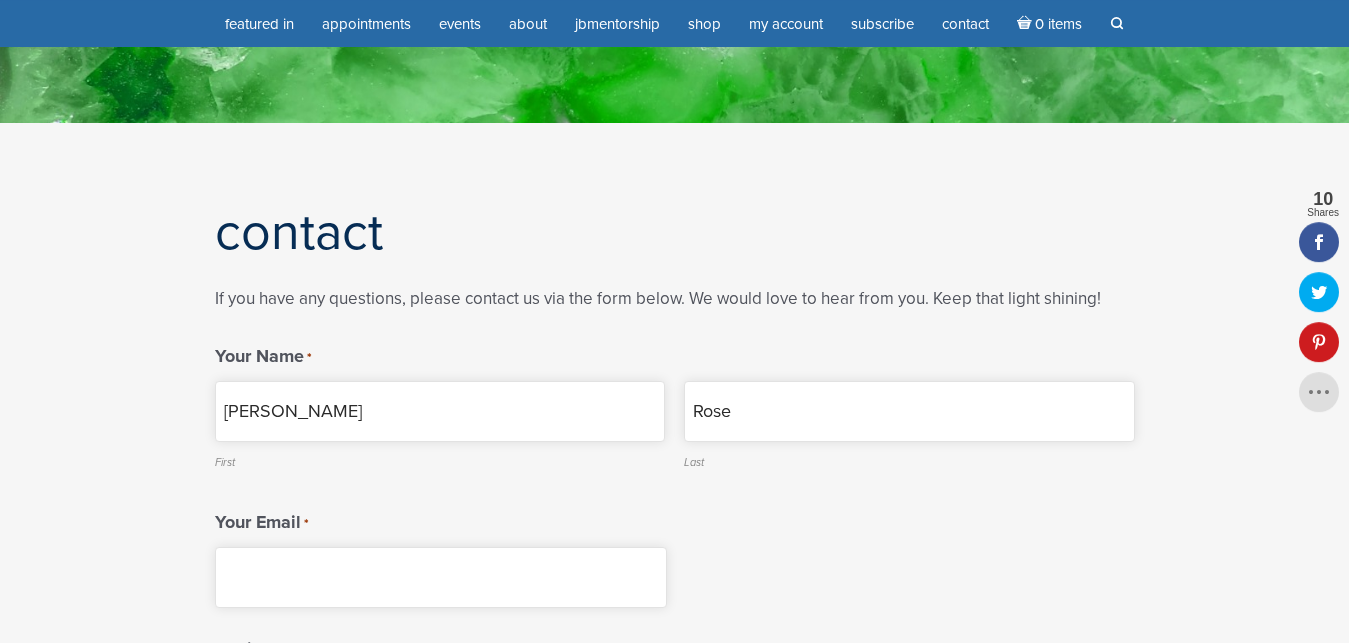 scroll, scrollTop: 0, scrollLeft: 0, axis: both 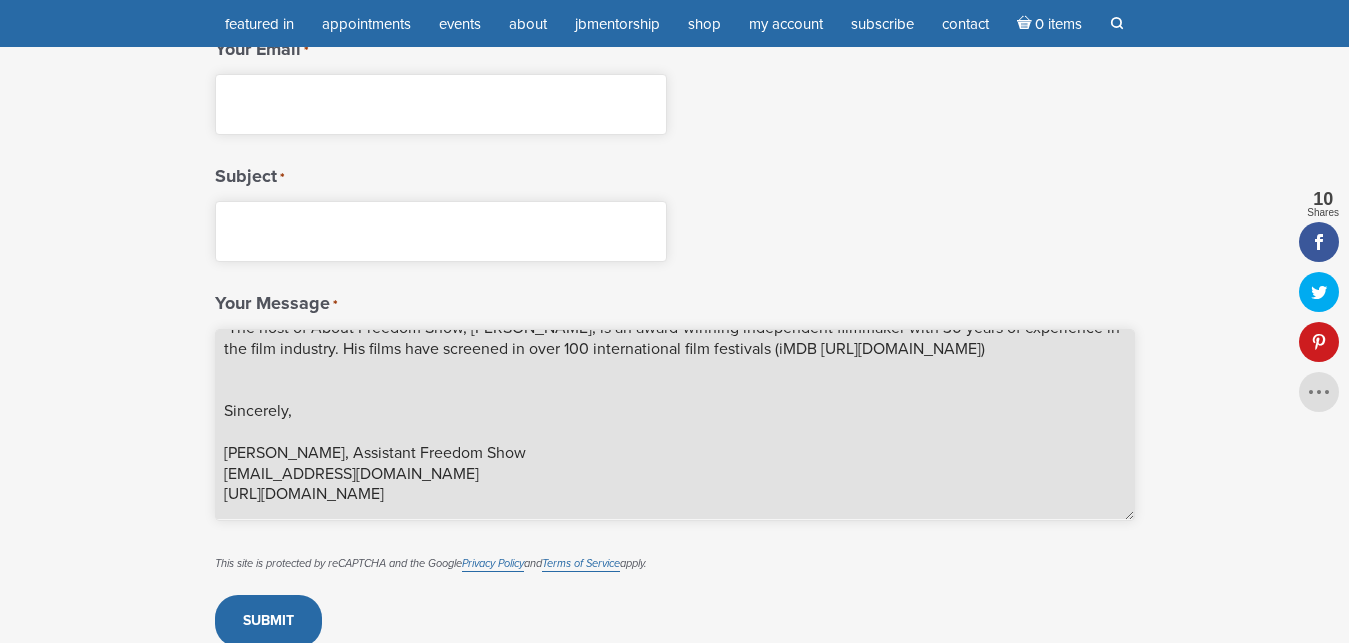 click on "Dear Jamie Butler,
I would like to invite you to join me on my podcast (About Freedom Show https://www.youtube.com/@AboutFreedomShow/videos)
The About Freedom Show discusses all the mysteries of life's journey and topics like: Spirituality, Near Death Experiences, Channelers, Creativity, Success, Spiritual Masters and Healing & Wellness.
The host of About Freedom Show, Sergei Davidoff, is an award-winning independent filmmaker with 30 years of experience in the film industry. His films have screened in over 100 international film festivals (iMDB https://www.imdb.com/name/nm0007050/)
Sincerely,
Alma Rose, Assistant Freedom Show
freedomshowassistant@gmail.com
https://aboutfreedomshow.com" at bounding box center (675, 425) 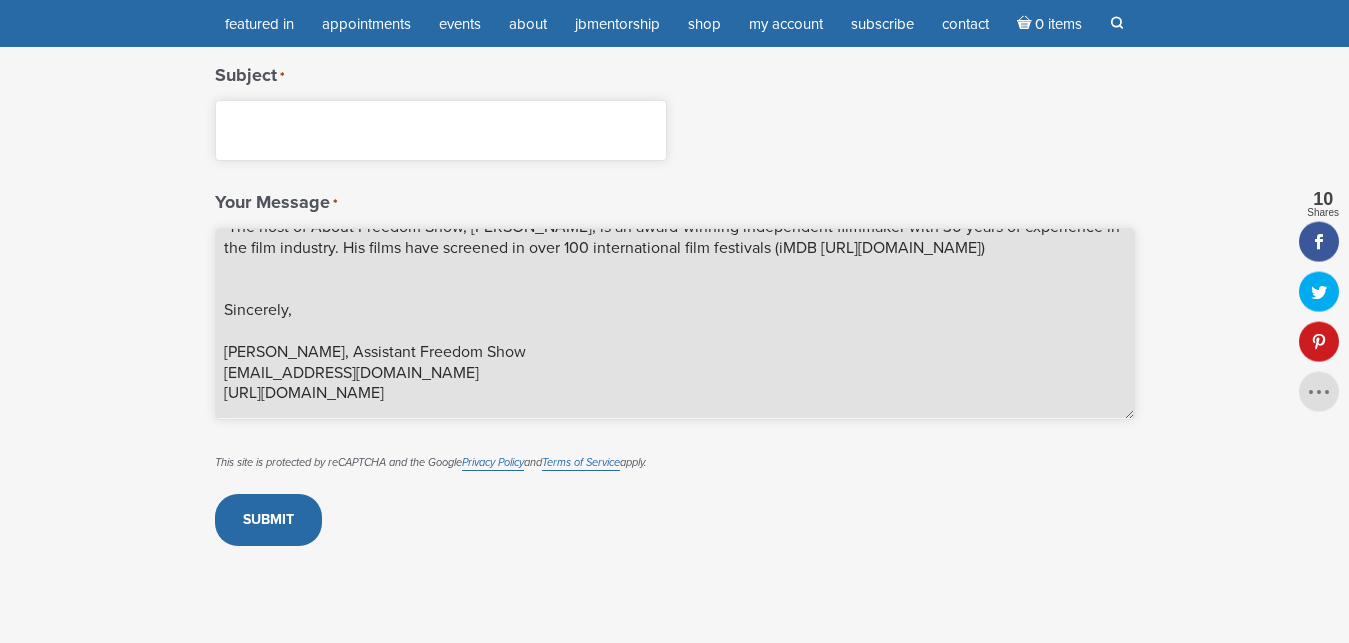 scroll, scrollTop: 612, scrollLeft: 0, axis: vertical 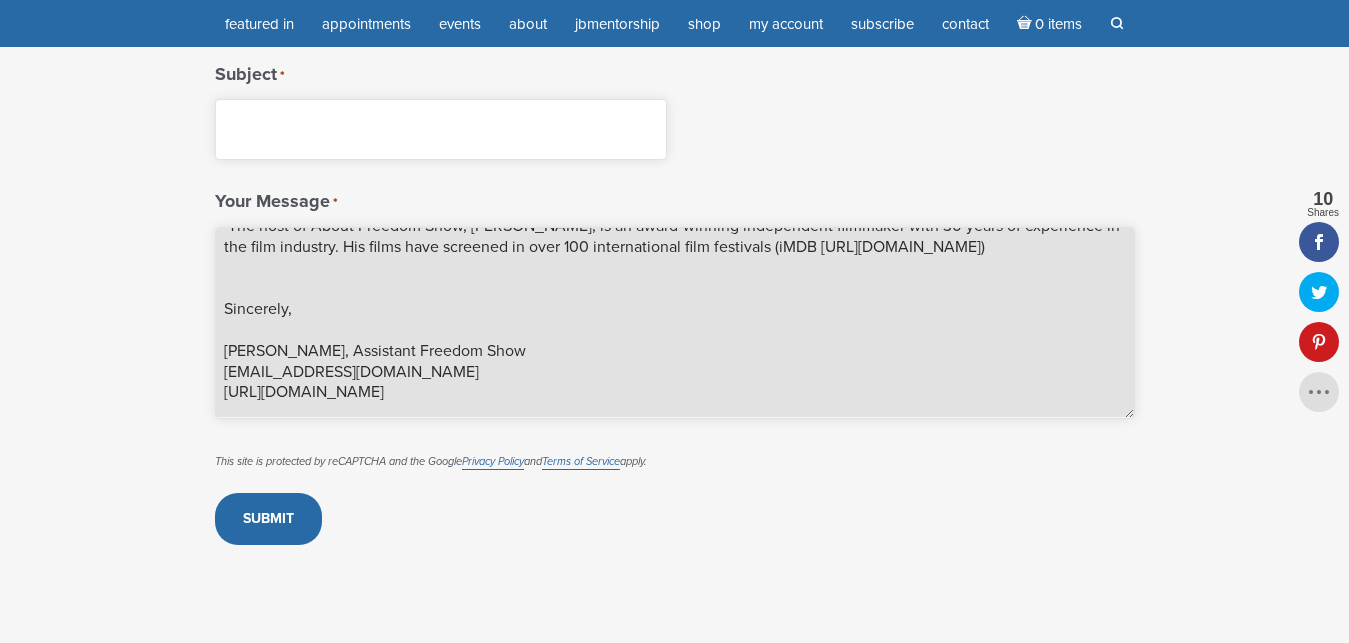 drag, startPoint x: 470, startPoint y: 374, endPoint x: 208, endPoint y: 376, distance: 262.00763 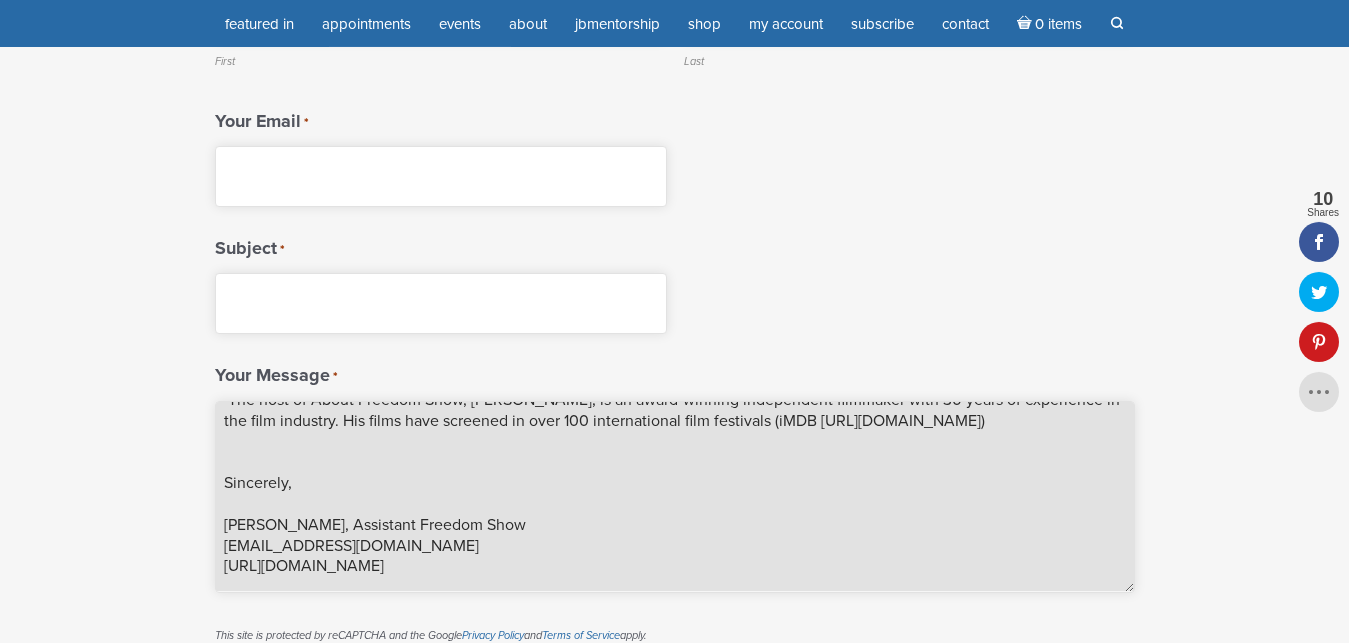 scroll, scrollTop: 306, scrollLeft: 0, axis: vertical 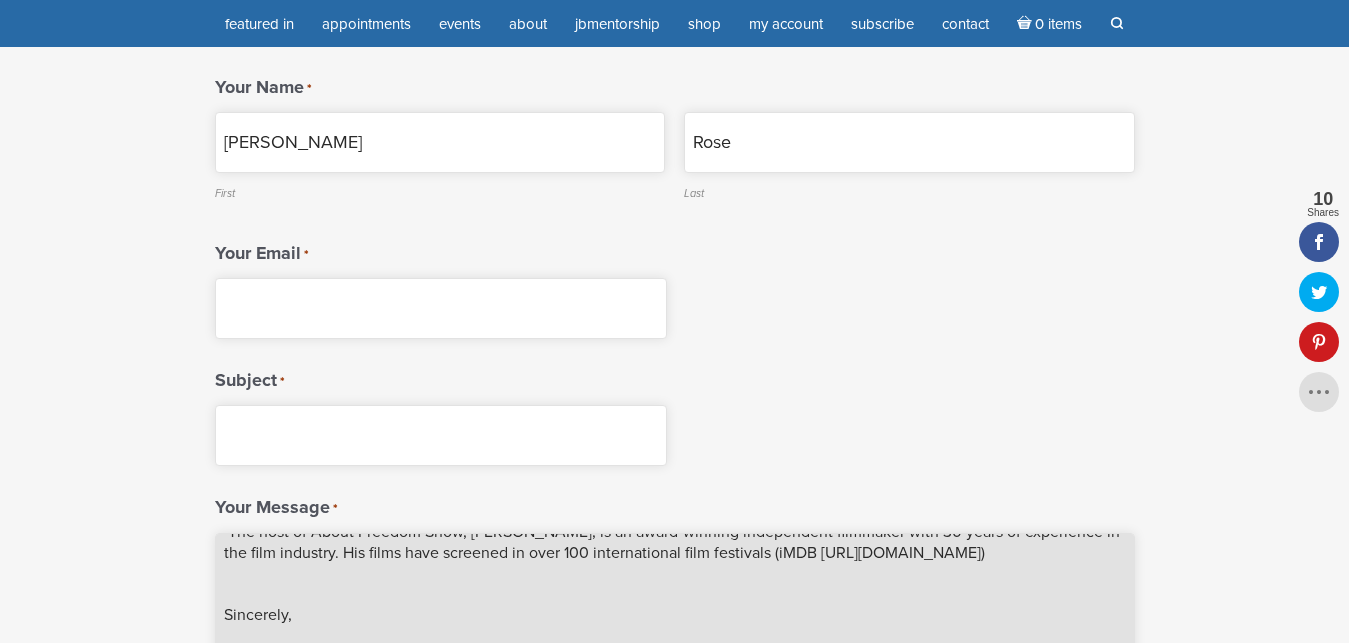 type on "Dear Jamie Butler,
I would like to invite you to join me on my podcast (About Freedom Show https://www.youtube.com/@AboutFreedomShow/videos)
The About Freedom Show discusses all the mysteries of life's journey and topics like: Spirituality, Near Death Experiences, Channelers, Creativity, Success, Spiritual Masters and Healing & Wellness.
The host of About Freedom Show, Sergei Davidoff, is an award-winning independent filmmaker with 30 years of experience in the film industry. His films have screened in over 100 international film festivals (iMDB https://www.imdb.com/name/nm0007050/)
Sincerely,
Alma Rose, Assistant Freedom Show
freedomshowassistant@gmail.com
https://aboutfreedomshow.com" 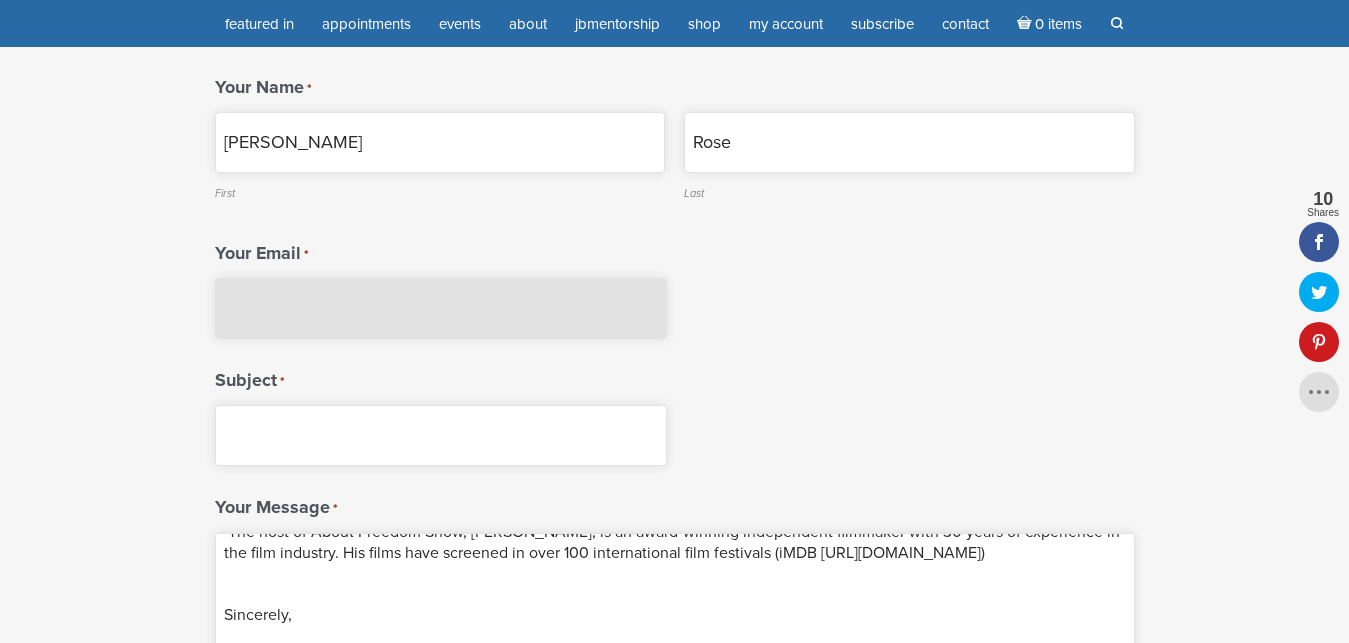 click on "Your Email *" at bounding box center [441, 308] 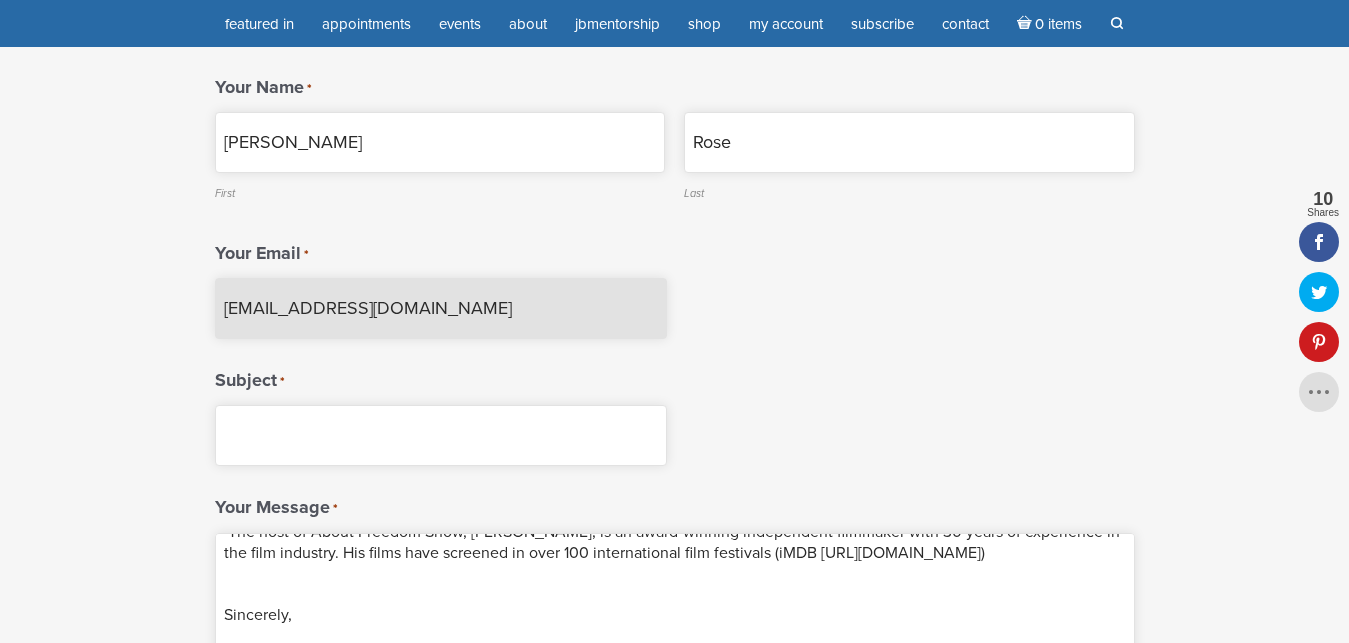 type on "freedomshowassistant@gmail.com" 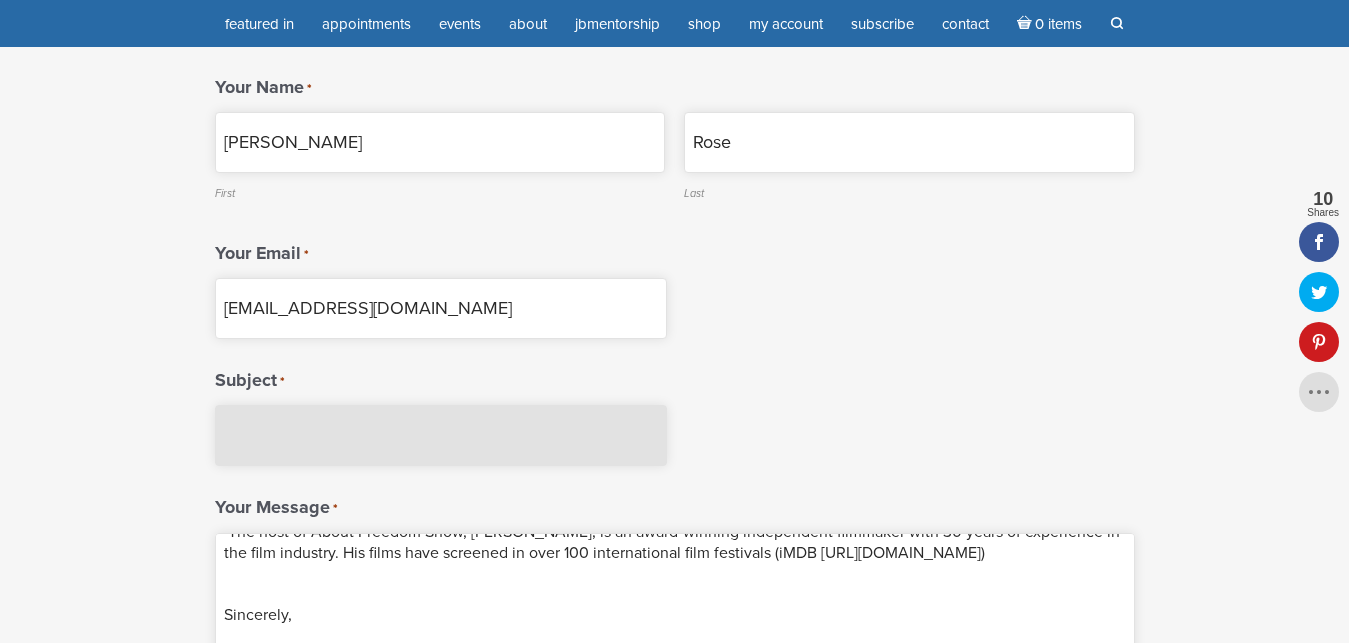drag, startPoint x: 311, startPoint y: 411, endPoint x: 318, endPoint y: 421, distance: 12.206555 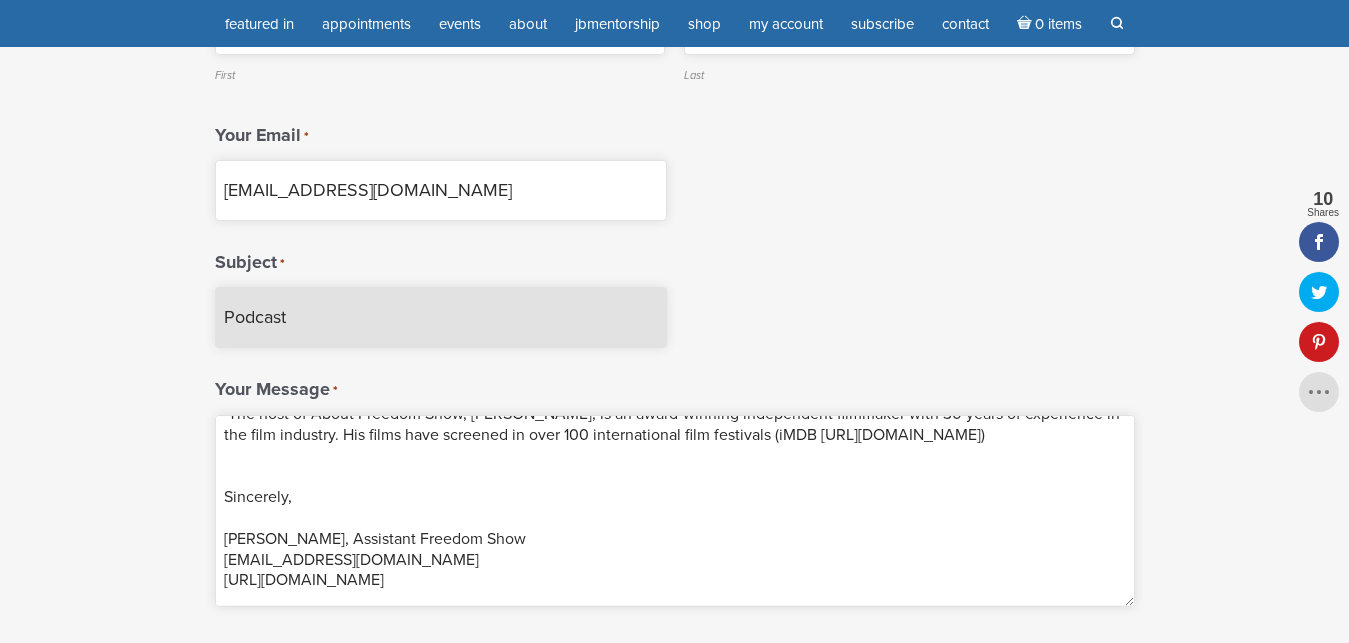 scroll, scrollTop: 510, scrollLeft: 0, axis: vertical 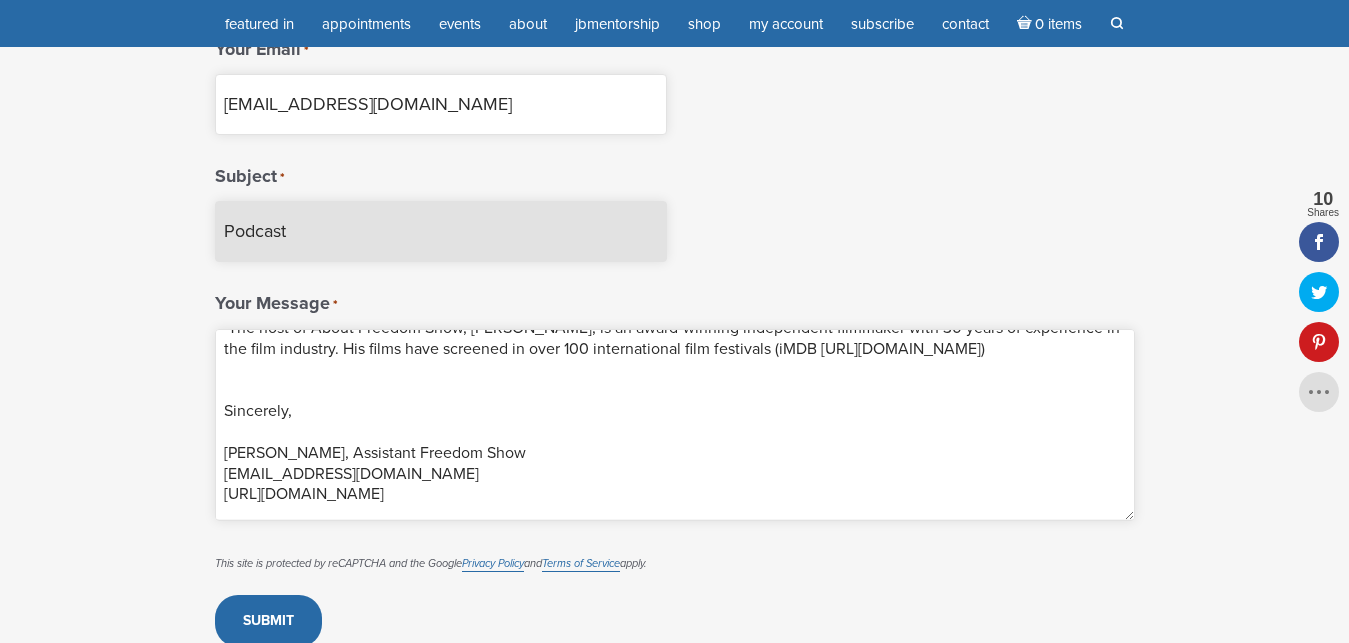 type on "Podcast" 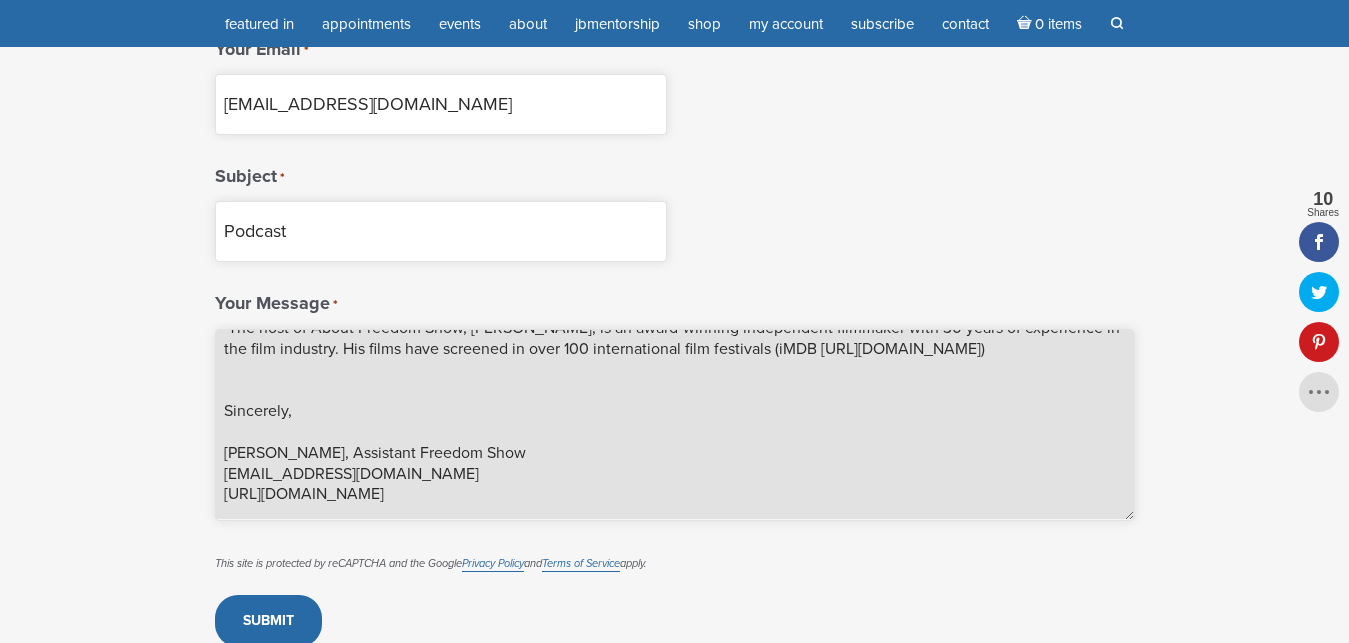 drag, startPoint x: 796, startPoint y: 342, endPoint x: 814, endPoint y: 384, distance: 45.694637 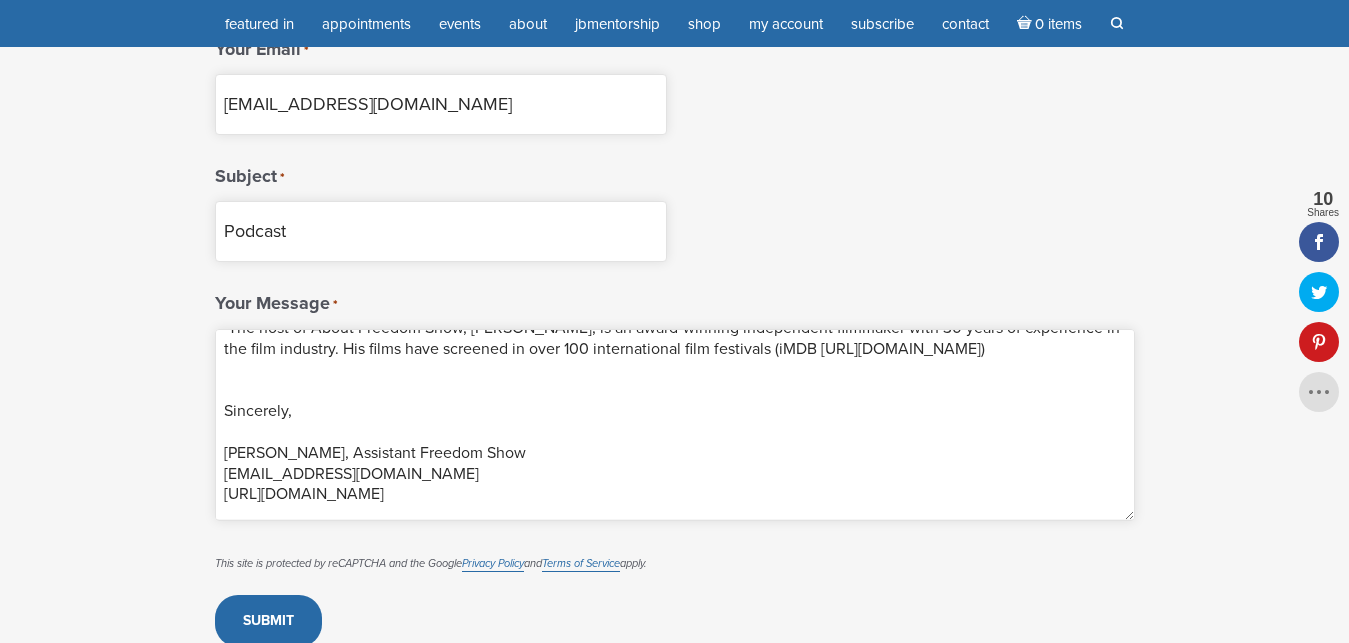 click on "Your Message * Dear Jamie Butler,
I would like to invite you to join me on my podcast (About Freedom Show https://www.youtube.com/@AboutFreedomShow/videos)
The About Freedom Show discusses all the mysteries of life's journey and topics like: Spirituality, Near Death Experiences, Channelers, Creativity, Success, Spiritual Masters and Healing & Wellness.
The host of About Freedom Show, Sergei Davidoff, is an award-winning independent filmmaker with 30 years of experience in the film industry. His films have screened in over 100 international film festivals (iMDB https://www.imdb.com/name/nm0007050/)
Sincerely,
Alma Rose, Assistant Freedom Show
freedomshowassistant@gmail.com
https://aboutfreedomshow.com" at bounding box center (675, 404) 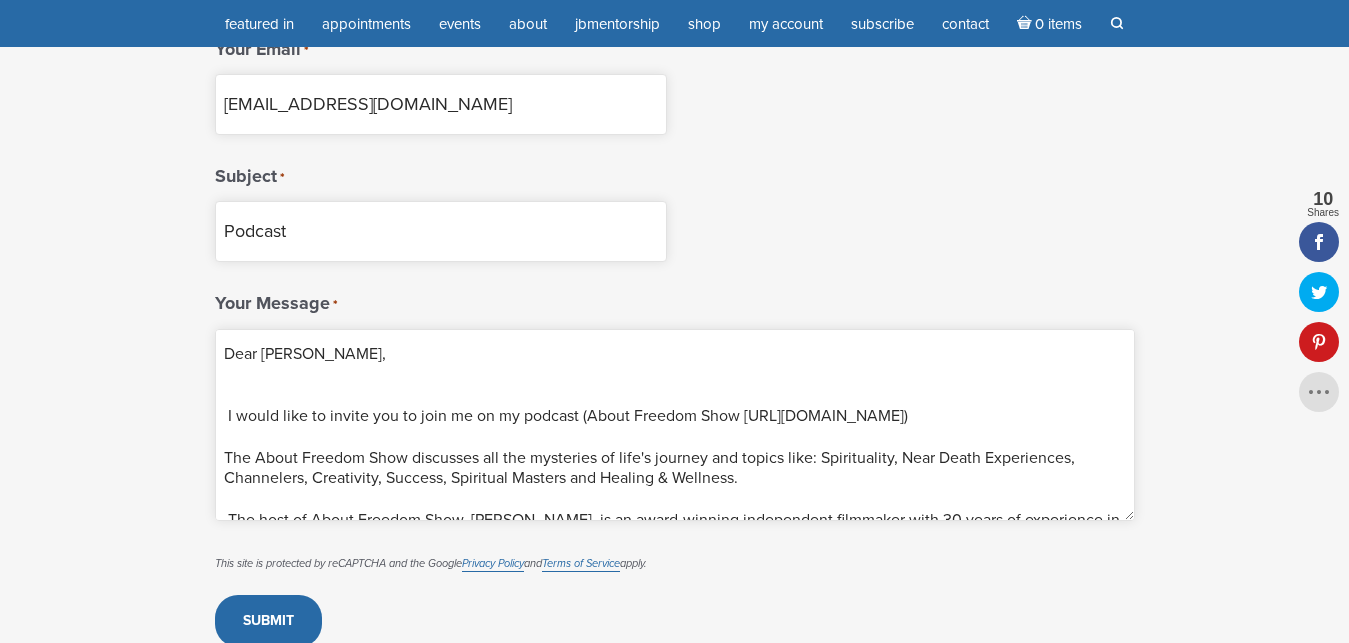 scroll, scrollTop: 171, scrollLeft: 0, axis: vertical 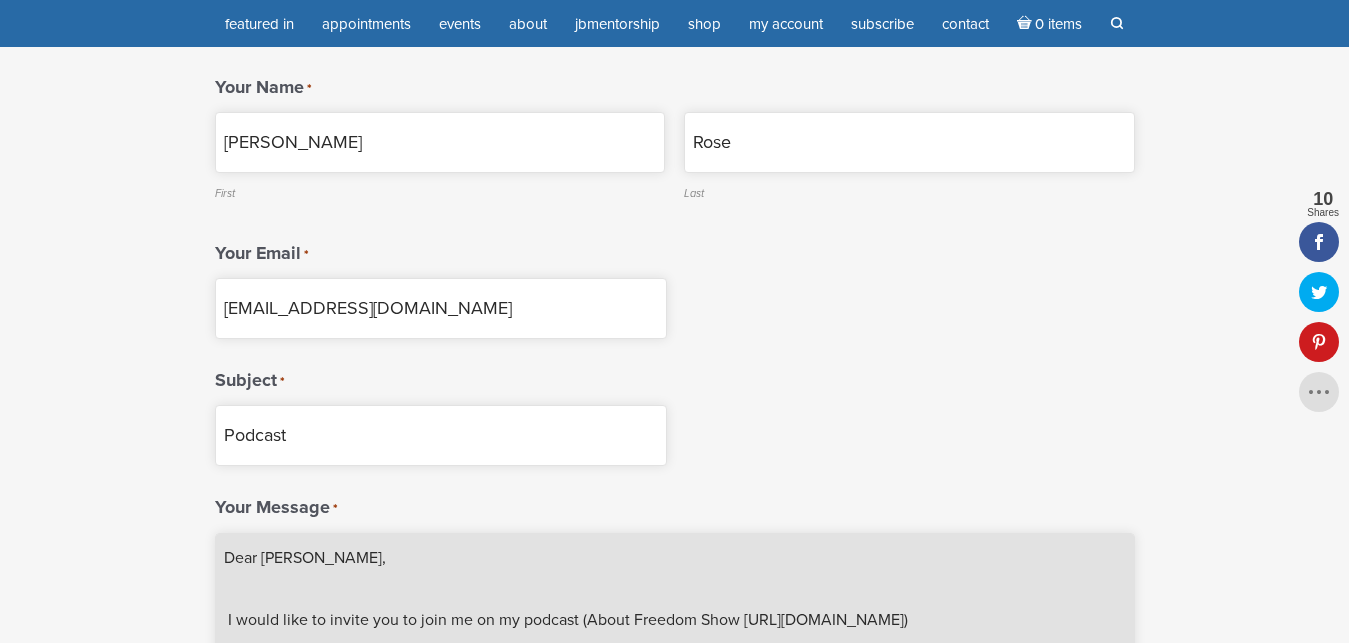 type on "Dear Jamie Butler,
I would like to invite you to join me on my podcast (About Freedom Show https://www.youtube.com/@AboutFreedomShow/videos)
The About Freedom Show discusses all the mysteries of life's journey and topics like: Spirituality, Near Death Experiences, Channelers, Creativity, Success, Spiritual Masters and Healing & Wellness.
The host of About Freedom Show, Sergei Davidoff, is an award-winning independent filmmaker with 30 years of experience in the film industry. His films have screened in over 100 international film festivals (IMDb https://www.imdb.com/name/nm0007050/)
Sincerely,
Alma Rose, Assistant Freedom Show
freedomshowassistant@gmail.com
https://aboutfreedomshow.com" 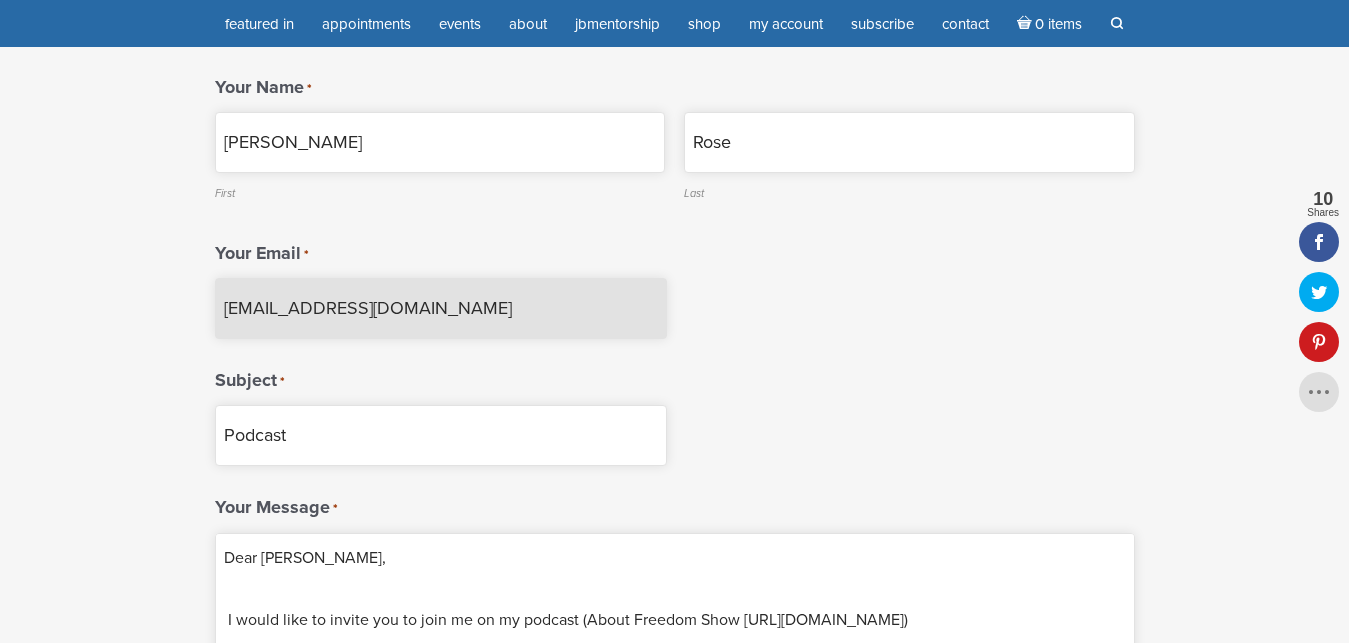 click on "freedomshowassistant@gmail.com" at bounding box center (441, 308) 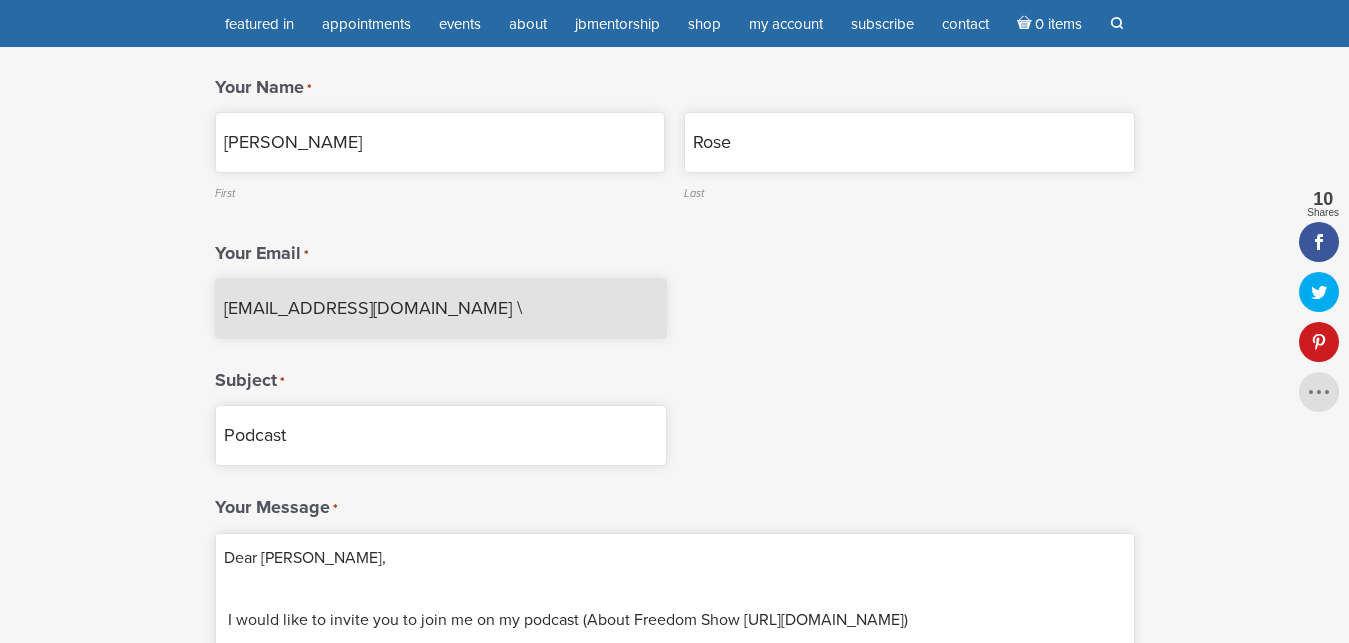type on "freedomshowassistant@gmail.com" 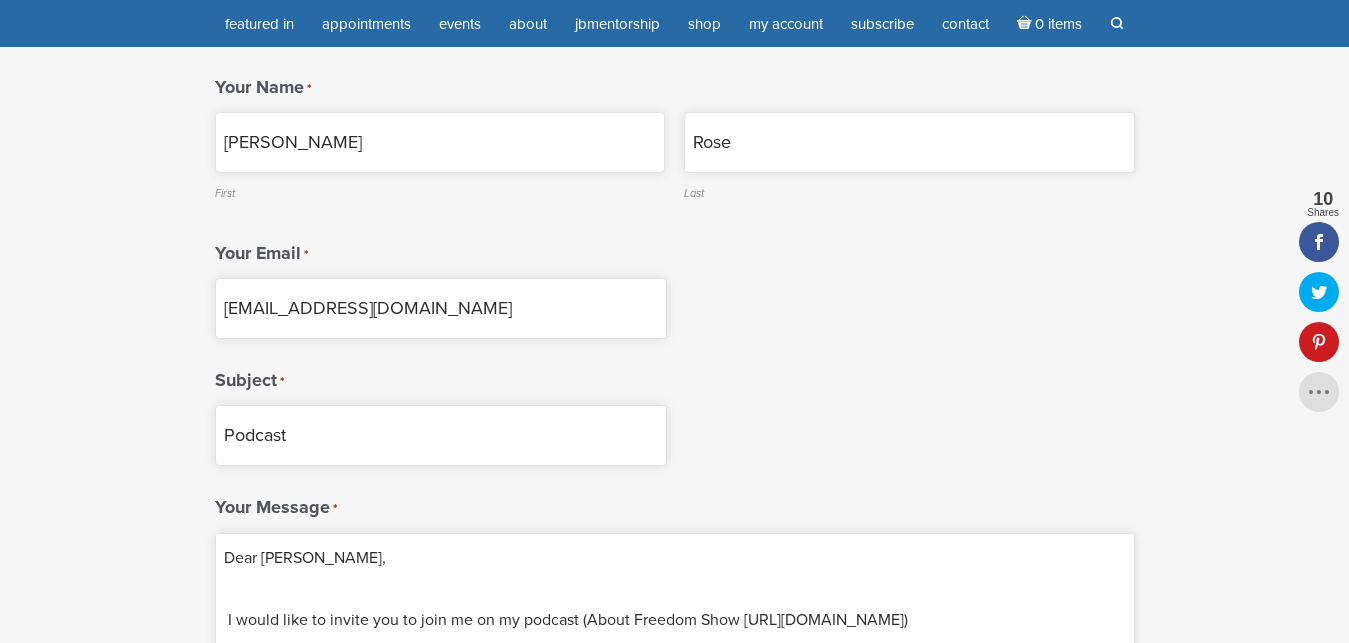 click on "Your Email *
freedomshowassistant@gmail.com" at bounding box center [675, 283] 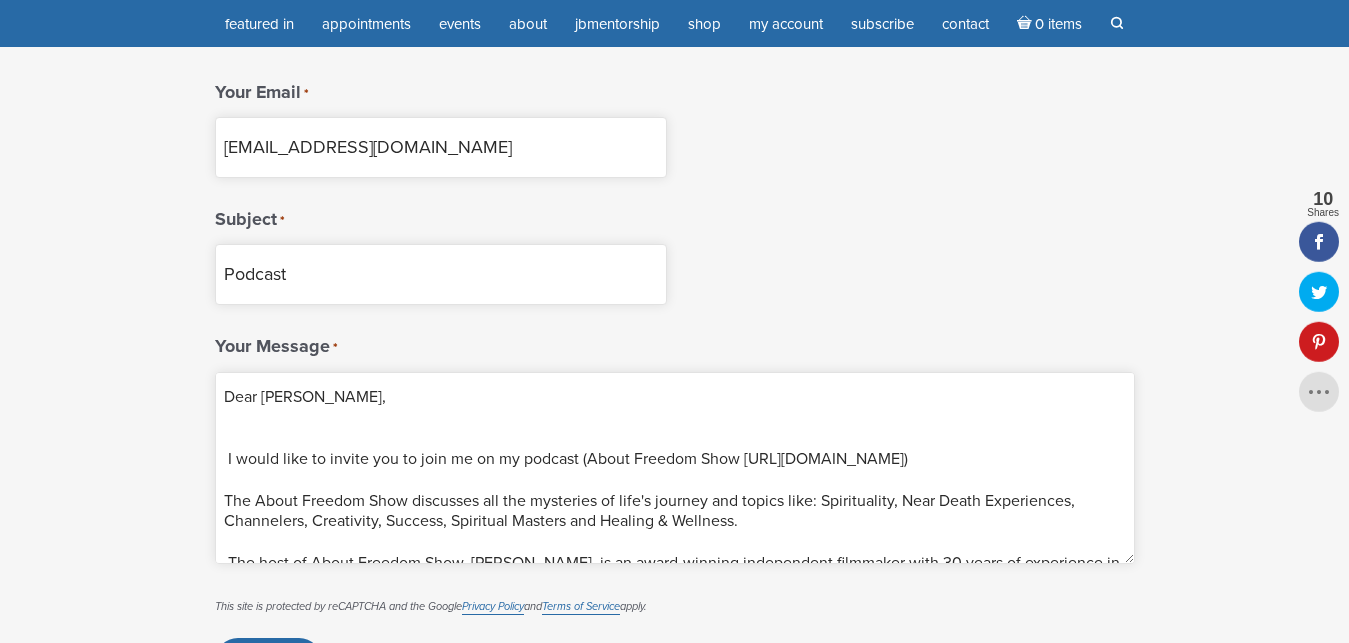 scroll, scrollTop: 510, scrollLeft: 0, axis: vertical 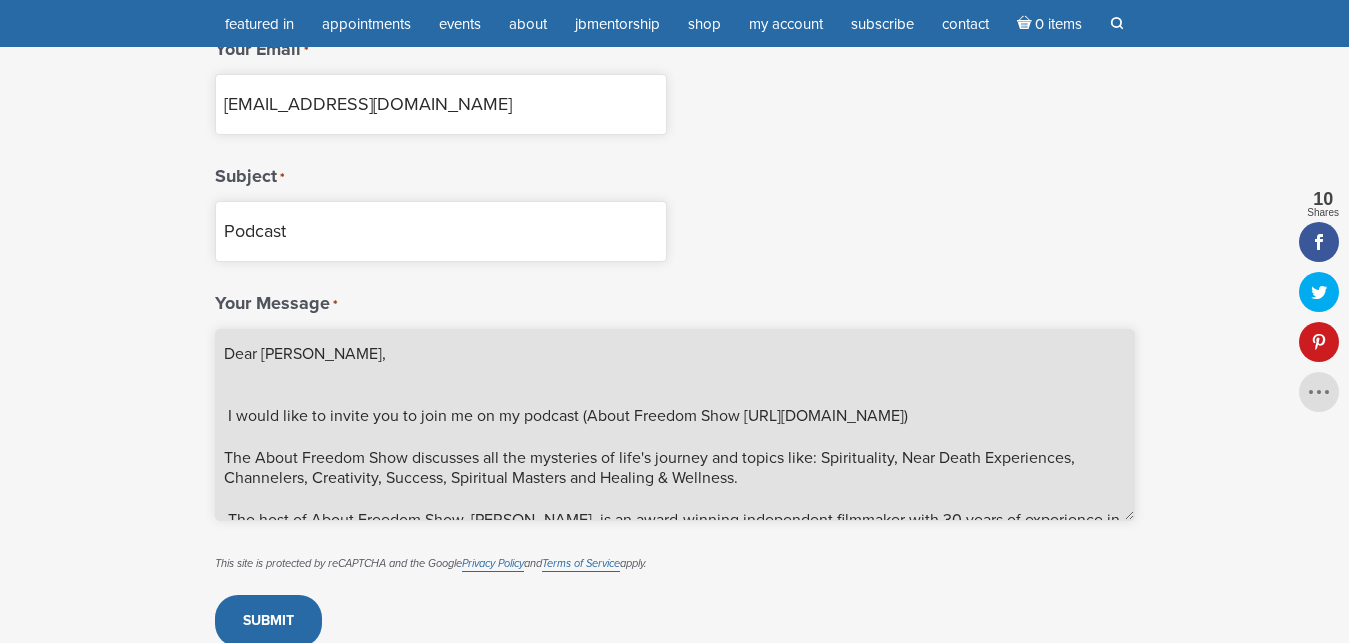 drag, startPoint x: 263, startPoint y: 355, endPoint x: 347, endPoint y: 351, distance: 84.095184 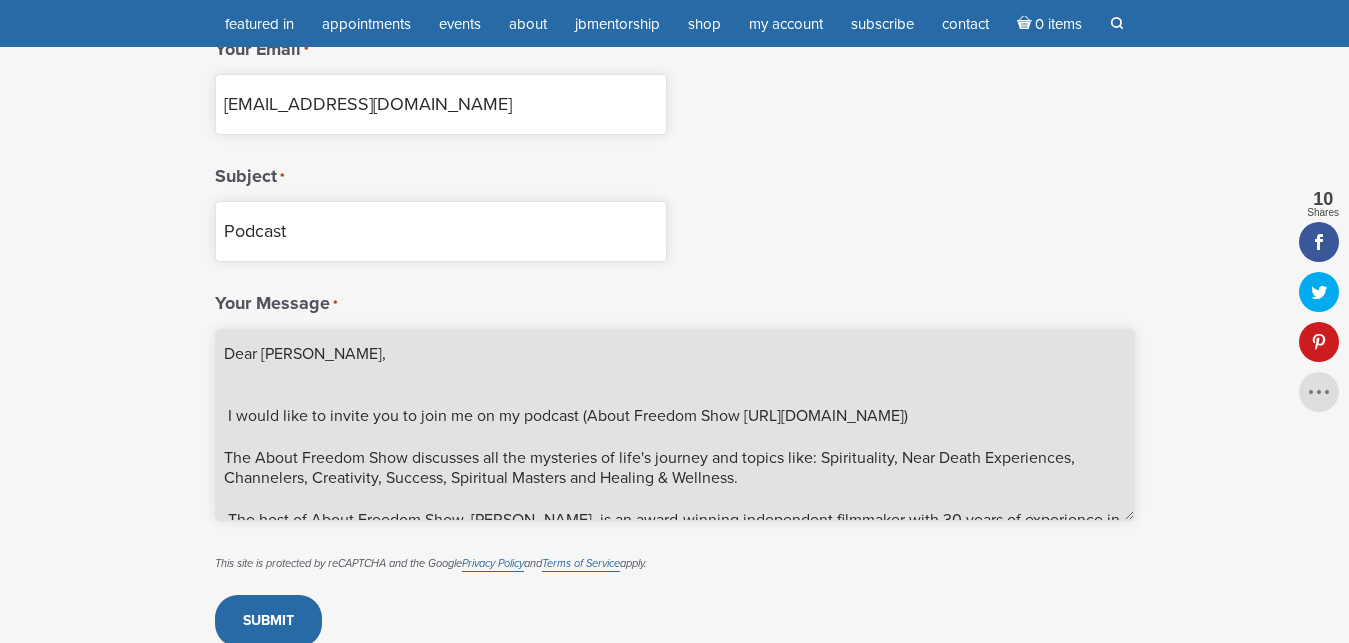click on "Dear Jamie Butler,
I would like to invite you to join me on my podcast (About Freedom Show https://www.youtube.com/@AboutFreedomShow/videos)
The About Freedom Show discusses all the mysteries of life's journey and topics like: Spirituality, Near Death Experiences, Channelers, Creativity, Success, Spiritual Masters and Healing & Wellness.
The host of About Freedom Show, Sergei Davidoff, is an award-winning independent filmmaker with 30 years of experience in the film industry. His films have screened in over 100 international film festivals (IMDb https://www.imdb.com/name/nm0007050/)
Sincerely,
Alma Rose, Assistant Freedom Show
freedomshowassistant@gmail.com
https://aboutfreedomshow.com" at bounding box center [675, 425] 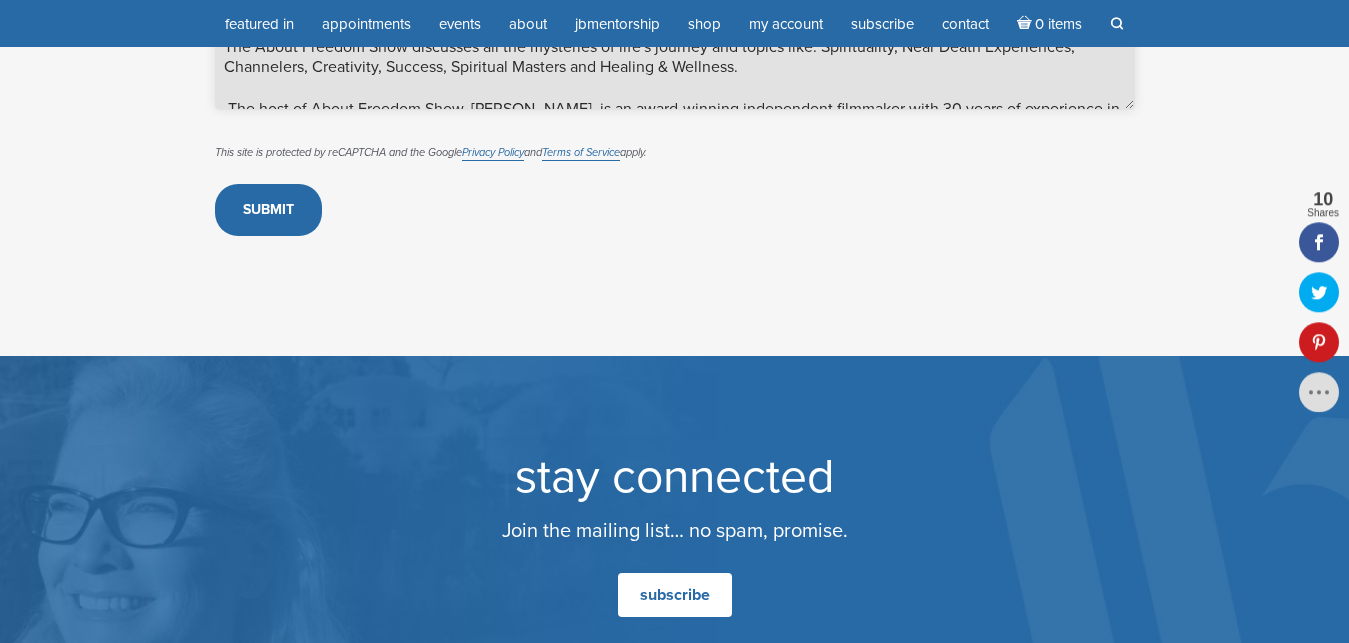 scroll, scrollTop: 884, scrollLeft: 0, axis: vertical 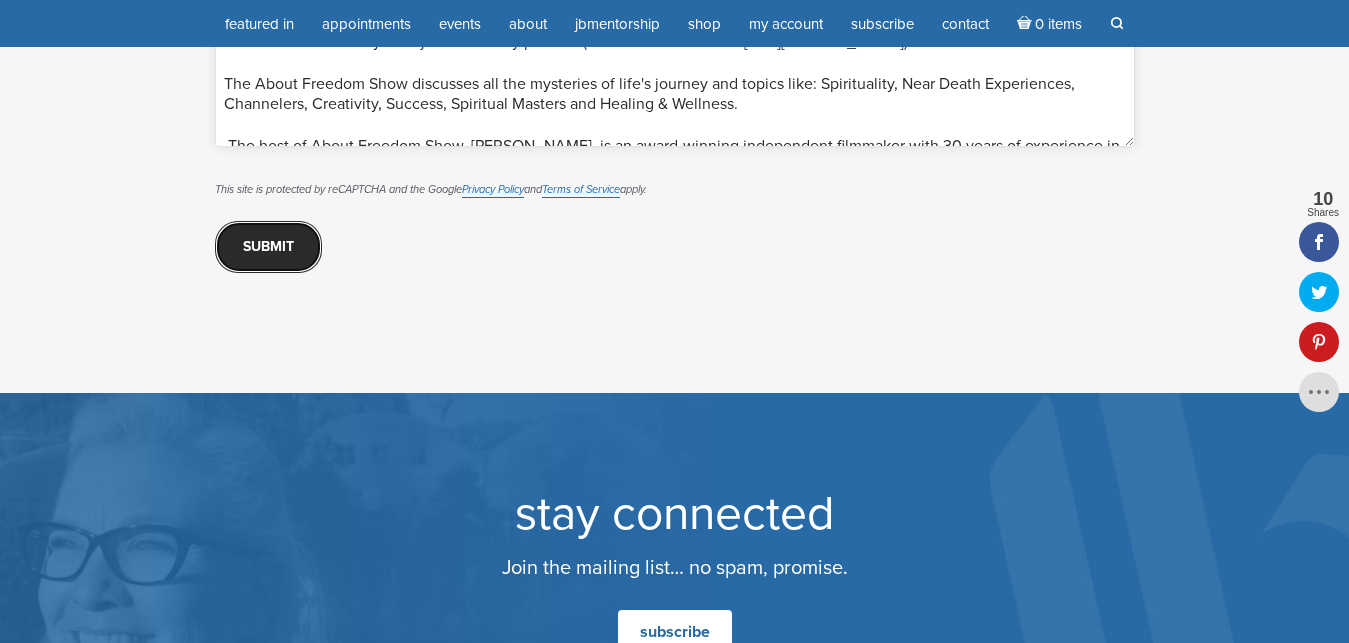 click on "Submit" at bounding box center [268, 247] 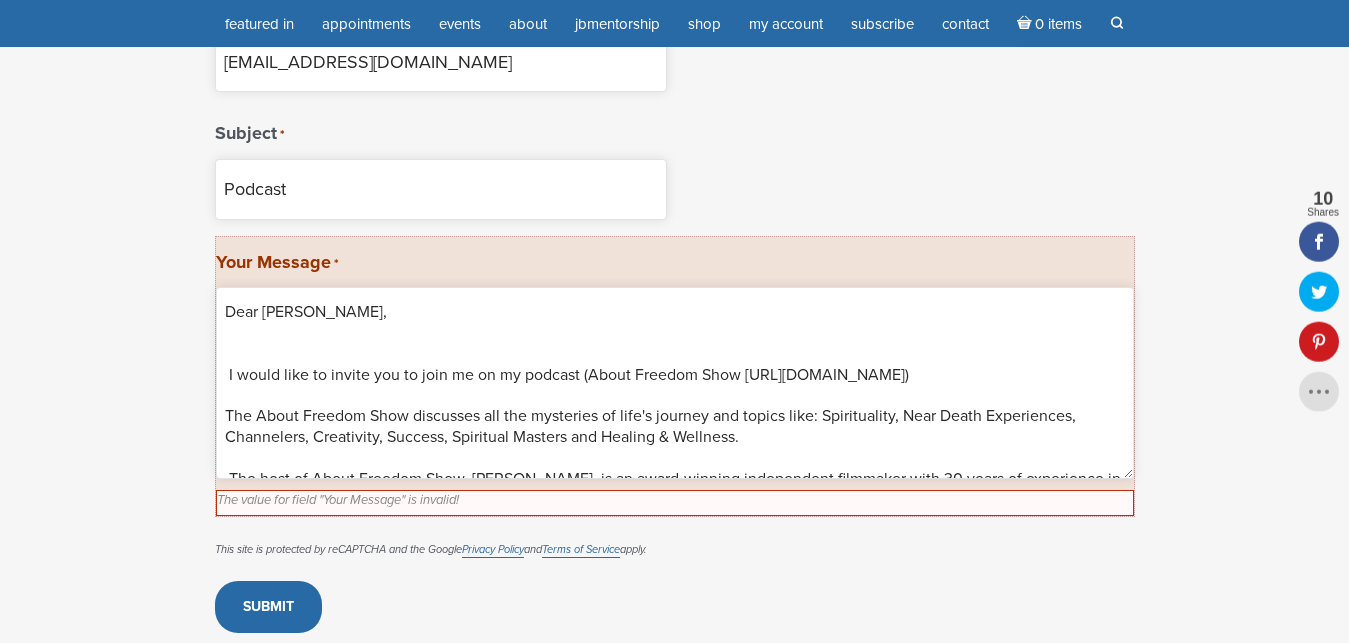 scroll, scrollTop: 629, scrollLeft: 0, axis: vertical 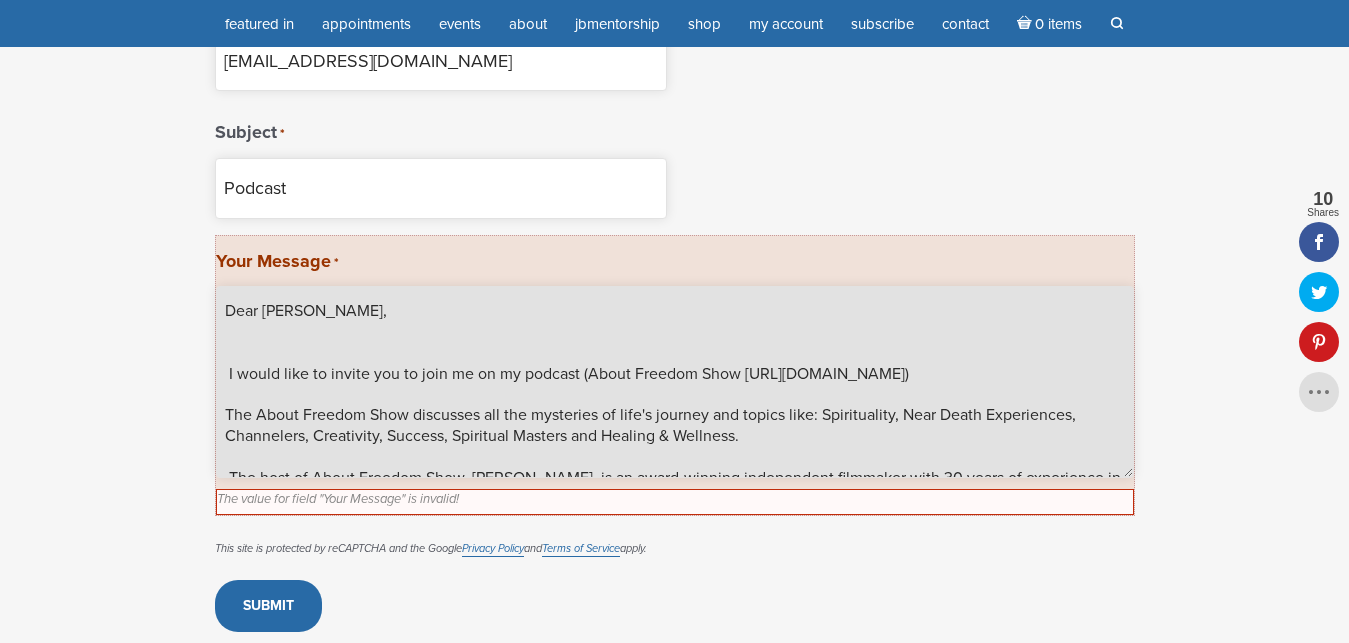 click on "Dear Jamie Butler,
I would like to invite you to join me on my podcast (About Freedom Show https://www.youtube.com/@AboutFreedomShow/videos)
The About Freedom Show discusses all the mysteries of life's journey and topics like: Spirituality, Near Death Experiences, Channelers, Creativity, Success, Spiritual Masters and Healing & Wellness.
The host of About Freedom Show, Sergei Davidoff, is an award-winning independent filmmaker with 30 years of experience in the film industry. His films have screened in over 100 international film festivals (IMDb https://www.imdb.com/name/nm0007050/)
Sincerely,
Alma Rose, Assistant Freedom Show
freedomshowassistant@gmail.com
https://aboutfreedomshow.com" at bounding box center [675, 382] 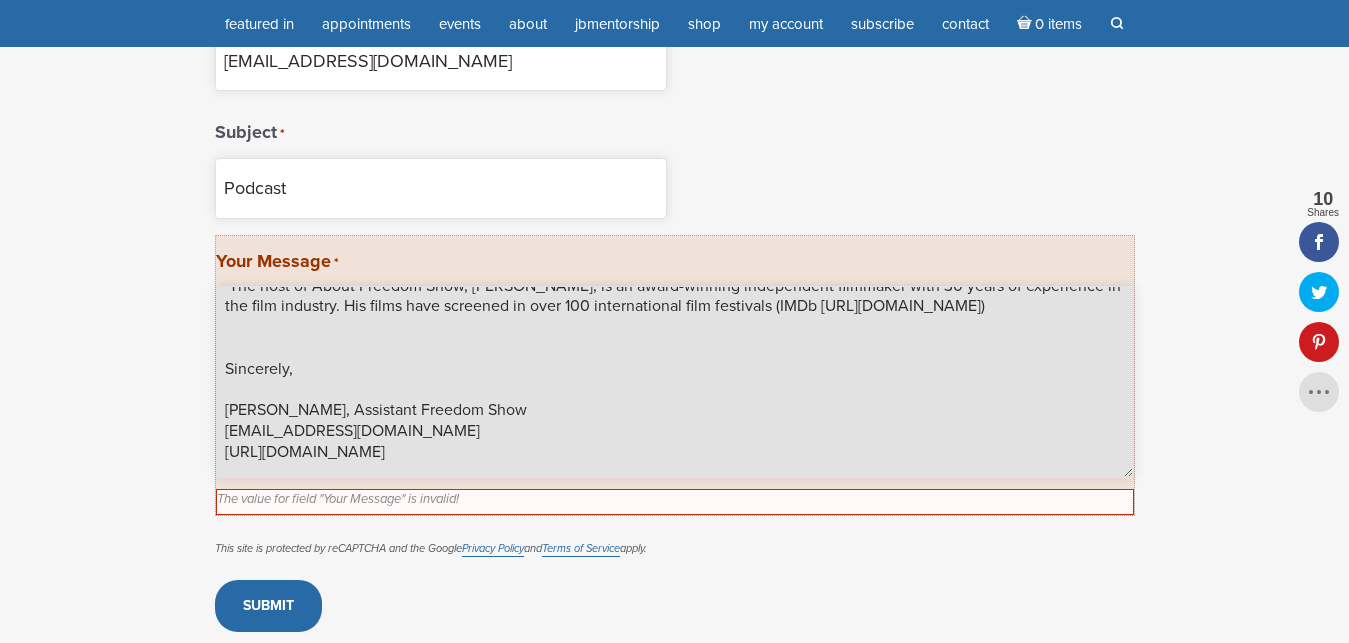 scroll, scrollTop: 233, scrollLeft: 0, axis: vertical 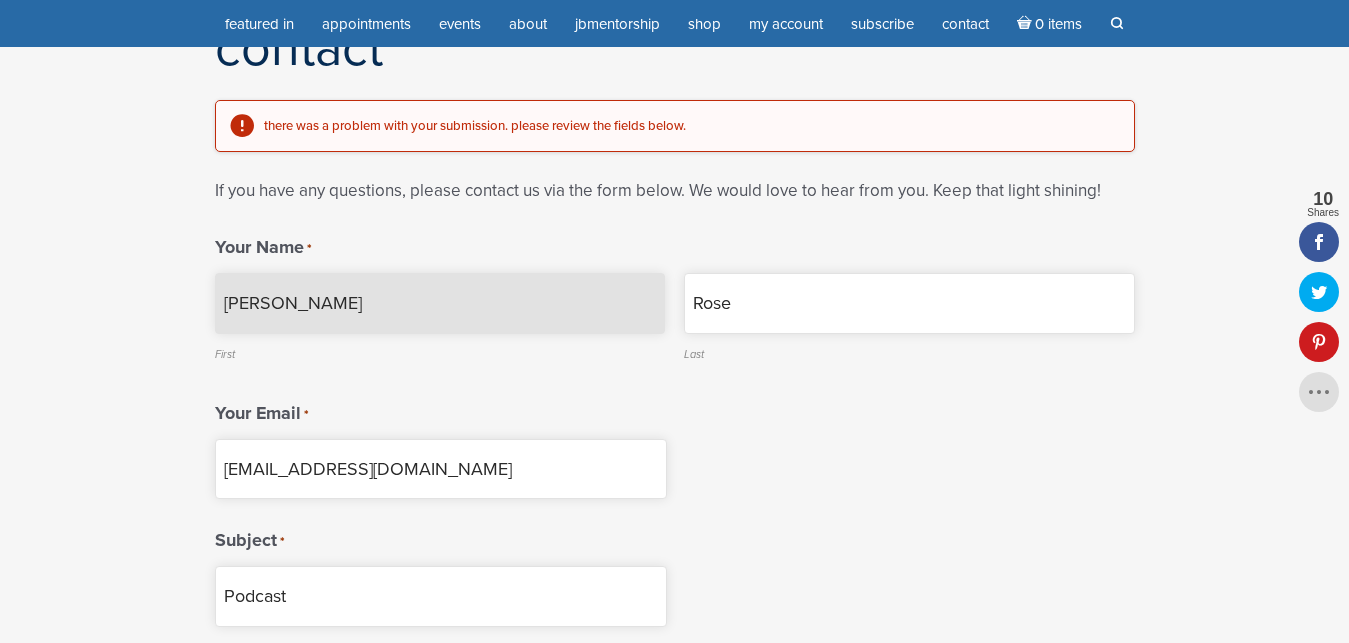 click on "Alma" at bounding box center (440, 303) 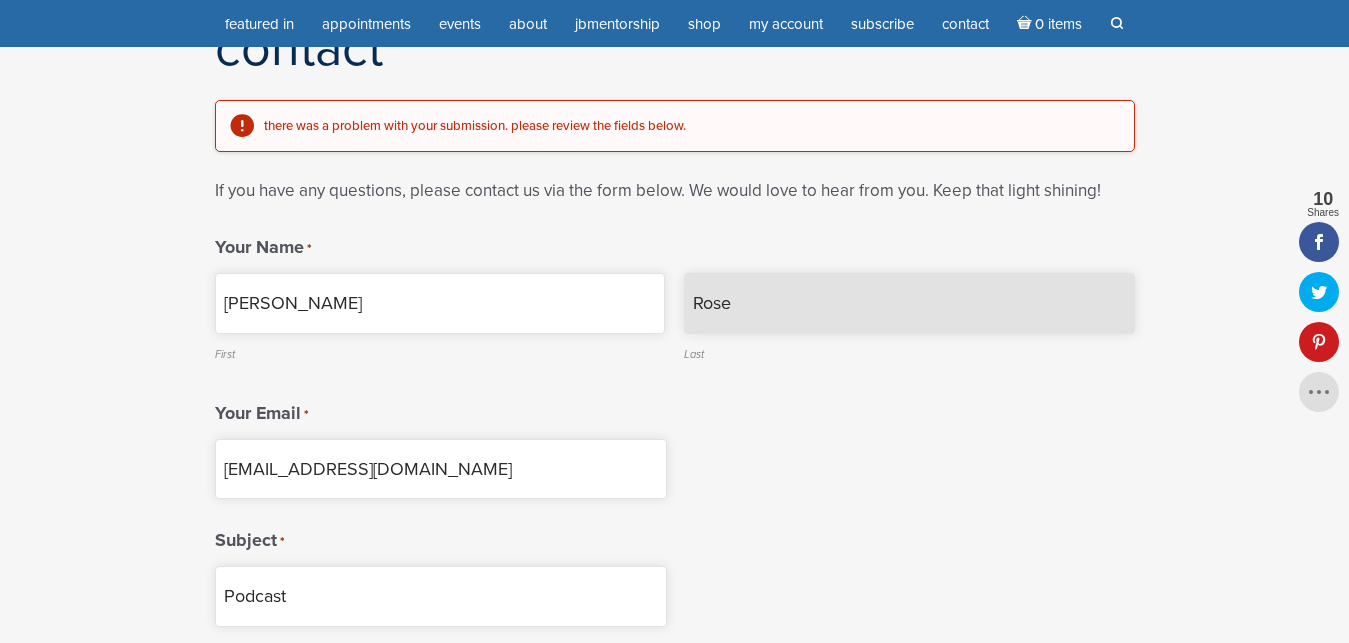 drag, startPoint x: 723, startPoint y: 296, endPoint x: 736, endPoint y: 300, distance: 13.601471 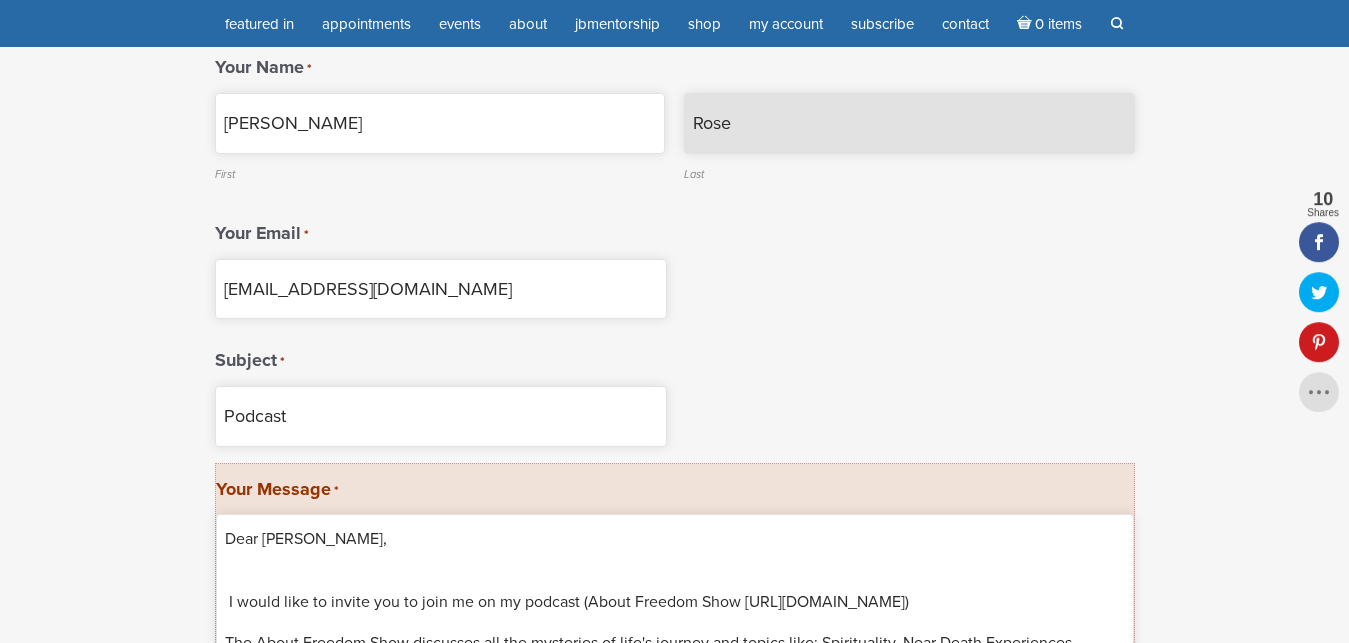 scroll, scrollTop: 425, scrollLeft: 0, axis: vertical 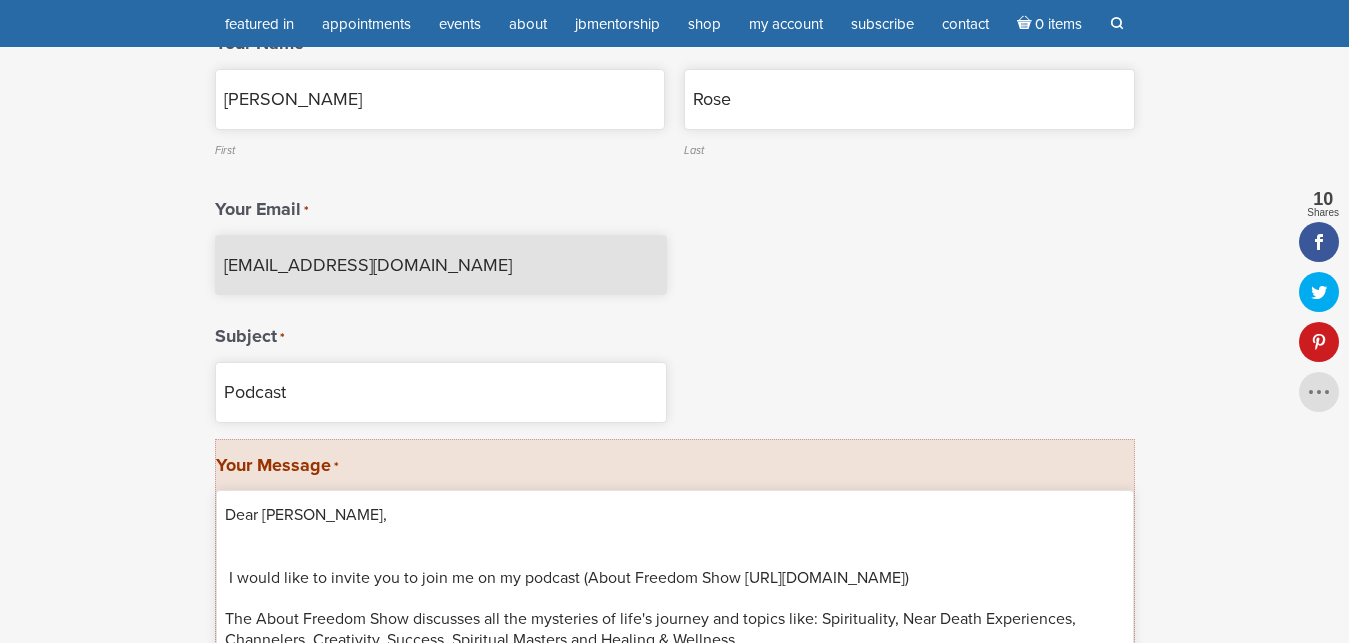 click on "freedomshowassistant@gmail.com" at bounding box center [441, 265] 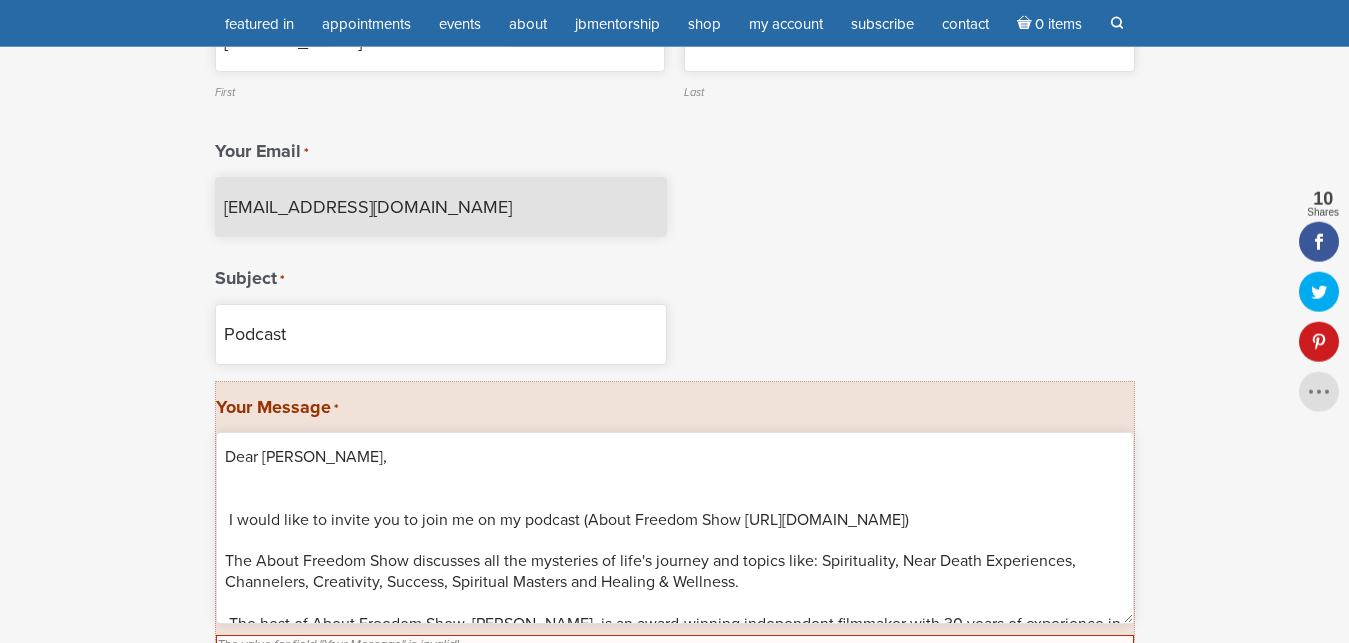 scroll, scrollTop: 527, scrollLeft: 0, axis: vertical 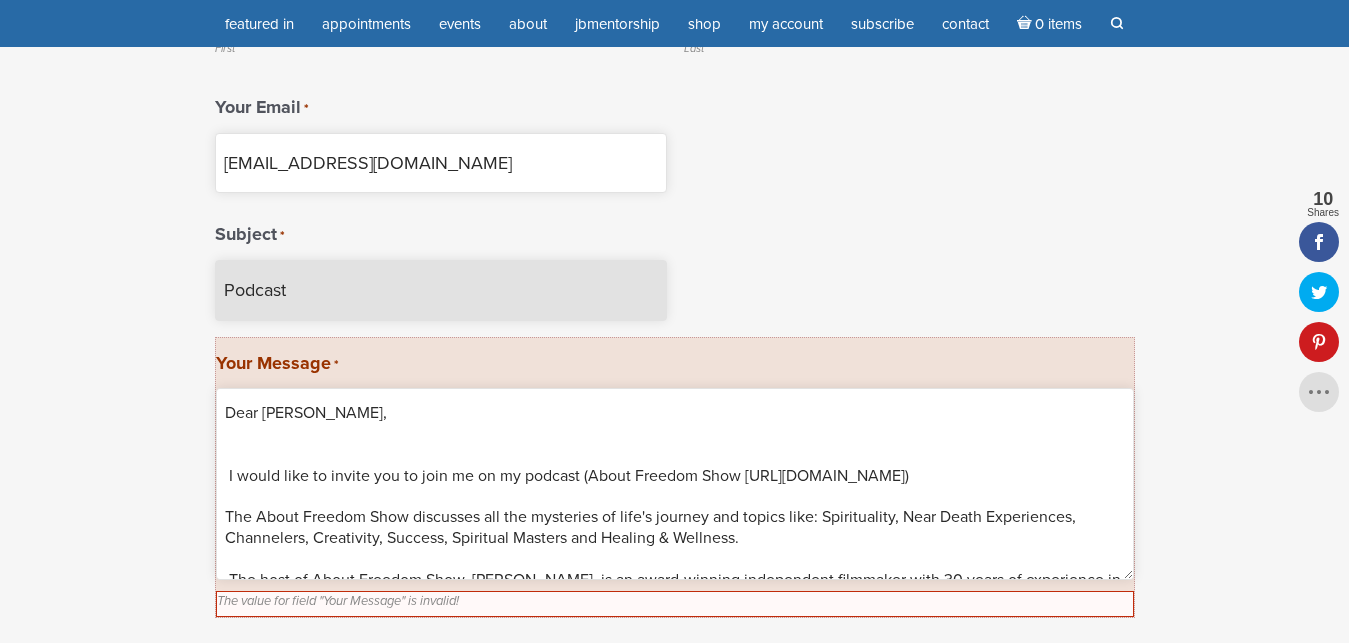 click on "Podcast" at bounding box center (441, 290) 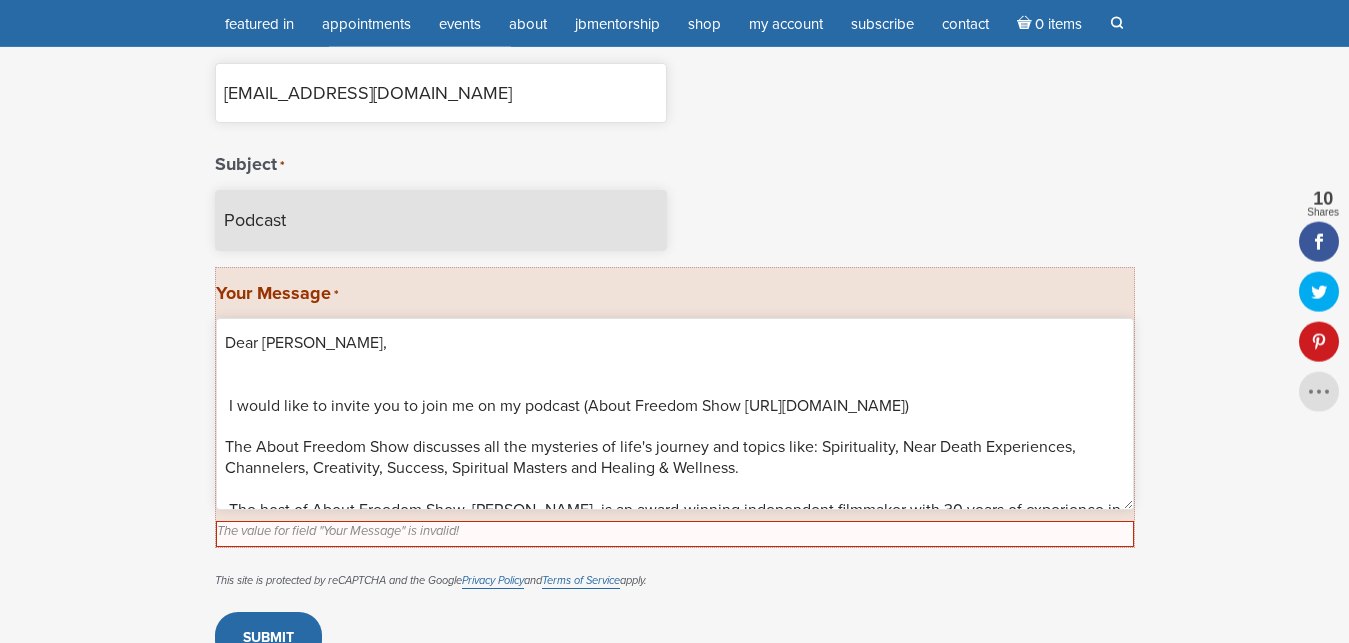 scroll, scrollTop: 629, scrollLeft: 0, axis: vertical 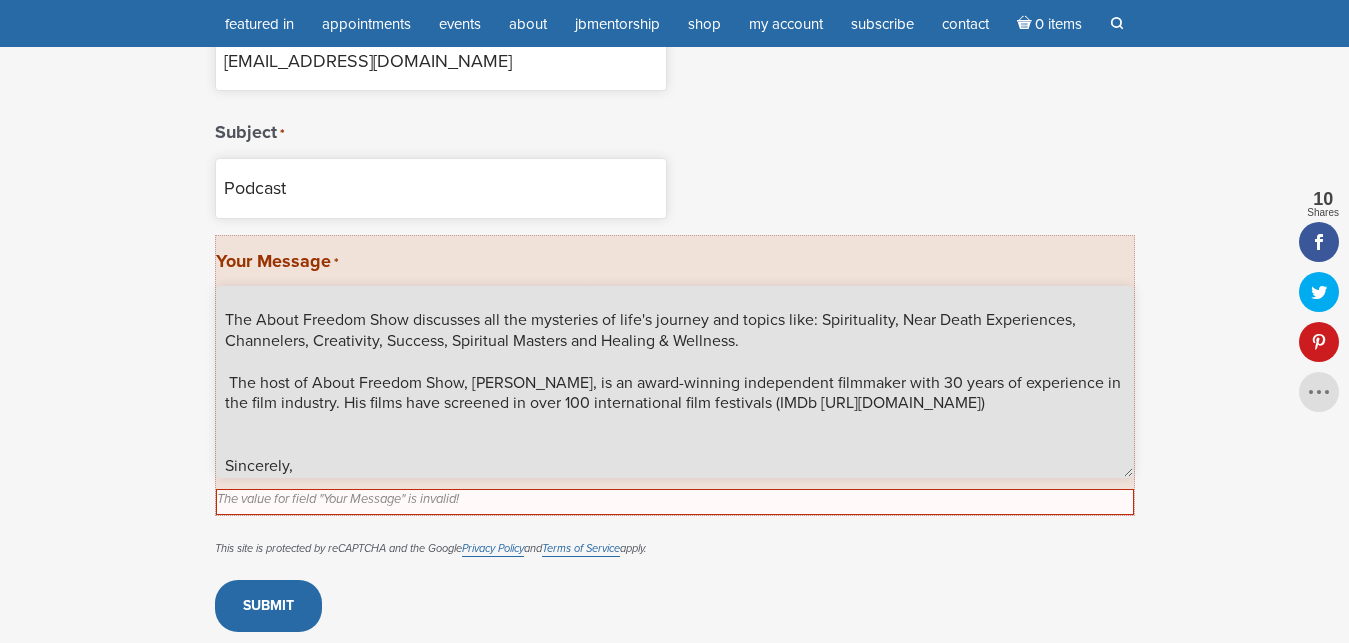 drag, startPoint x: 228, startPoint y: 378, endPoint x: 367, endPoint y: 443, distance: 153.44705 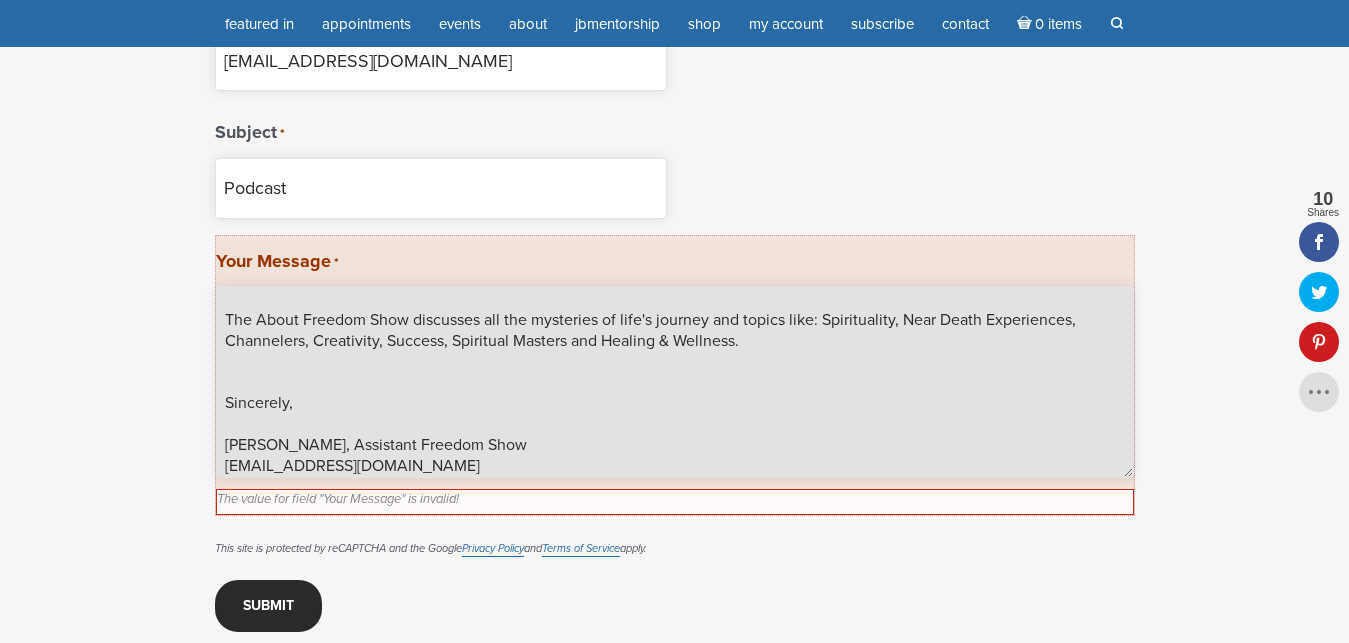 type on "Dear Jamie Butler,
I would like to invite you to join me on my podcast (About Freedom Show https://www.youtube.com/@AboutFreedomShow/videos)
The About Freedom Show discusses all the mysteries of life's journey and topics like: Spirituality, Near Death Experiences, Channelers, Creativity, Success, Spiritual Masters and Healing & Wellness.
Sincerely,
Alma Rose, Assistant Freedom Show
freedomshowassistant@gmail.com
https://aboutfreedomshow.com" 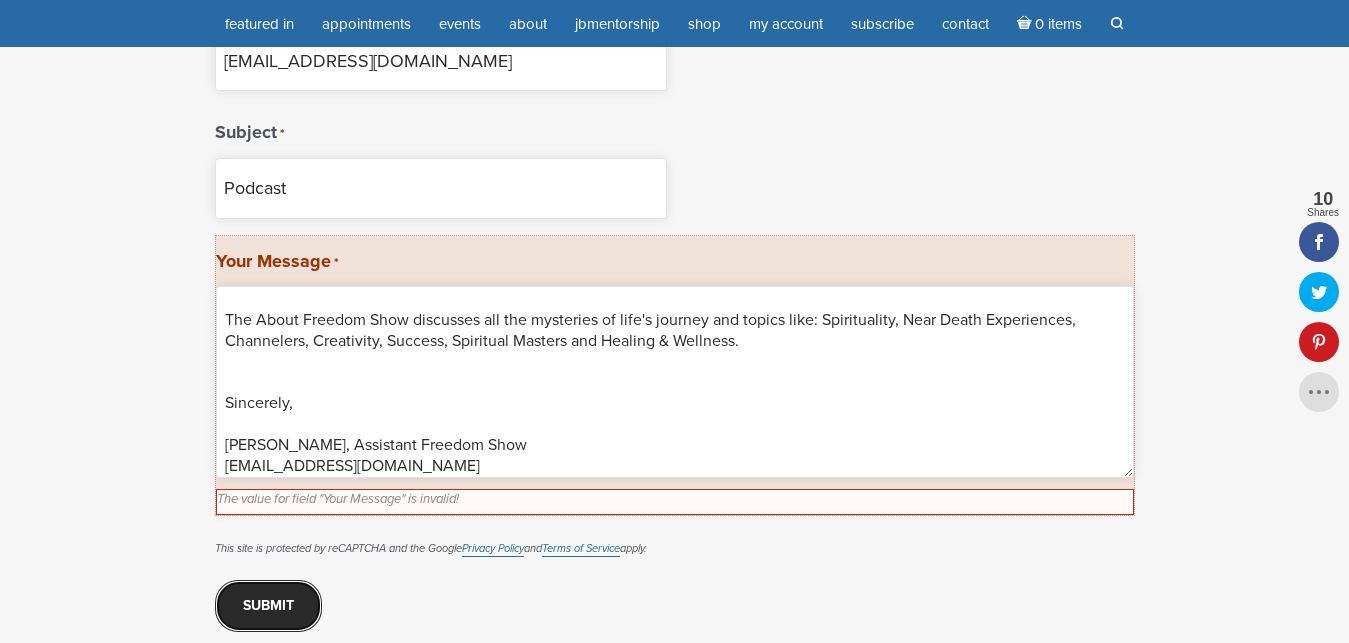 click on "Submit" at bounding box center [268, 606] 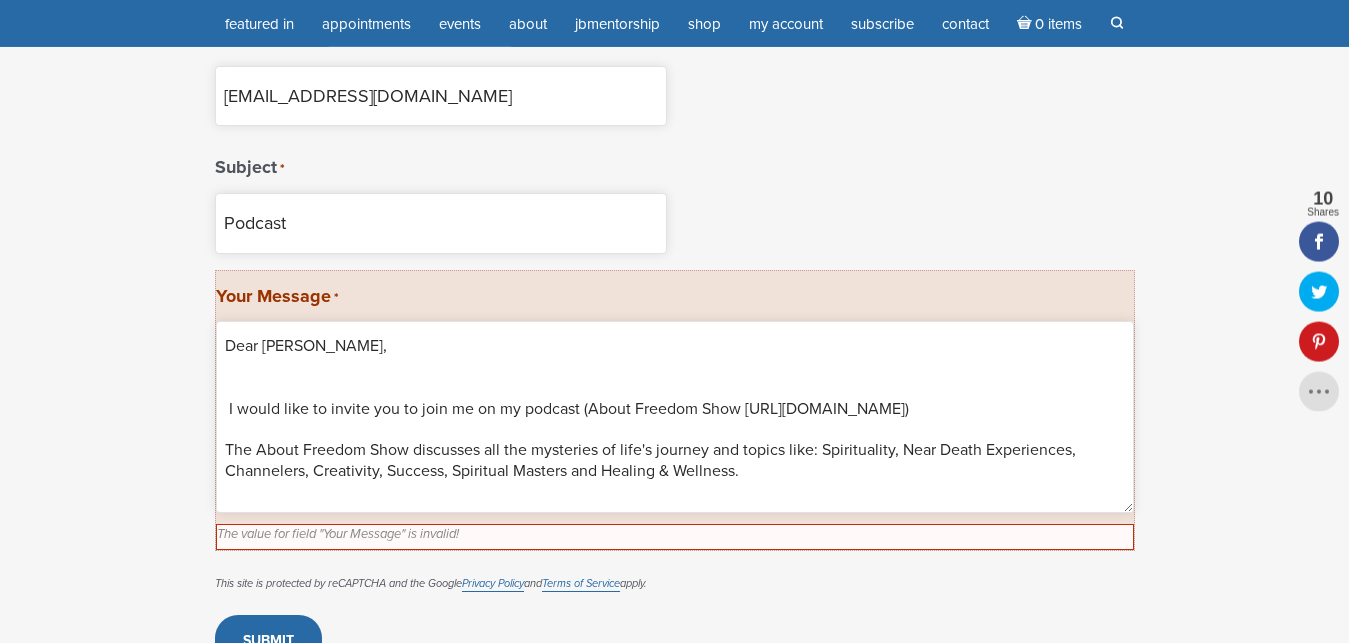 scroll, scrollTop: 714, scrollLeft: 0, axis: vertical 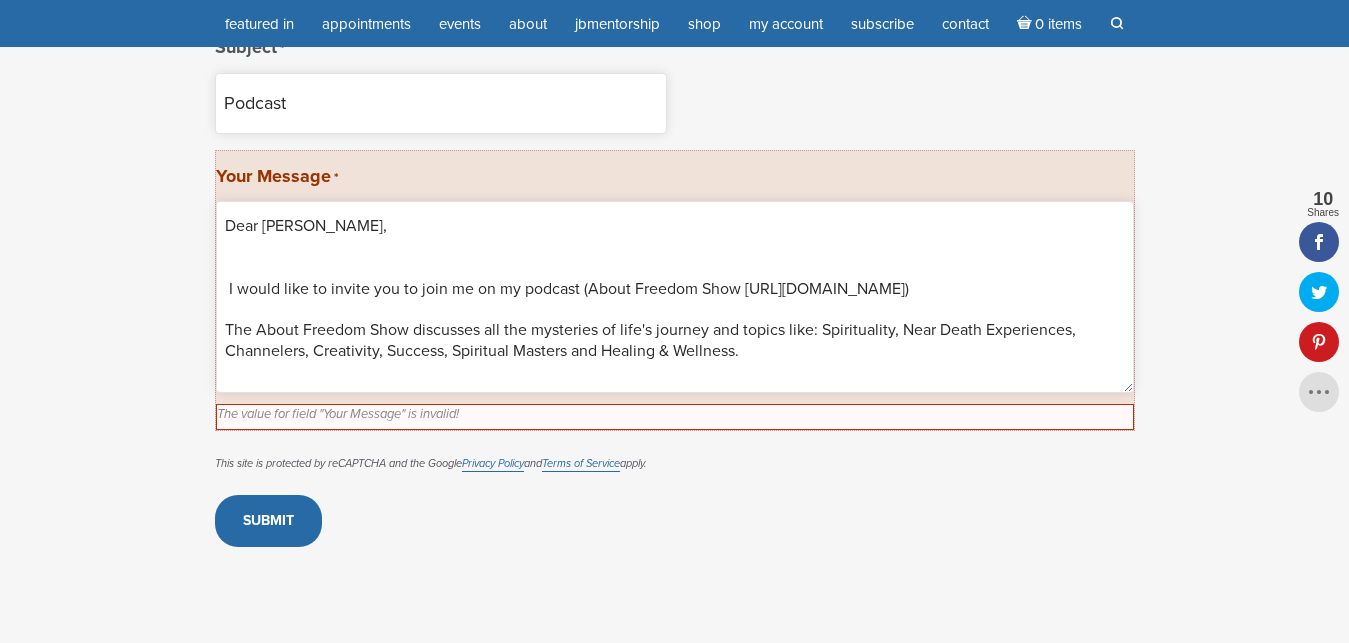 click on "The value for field "Your Message" is invalid!" at bounding box center (675, 417) 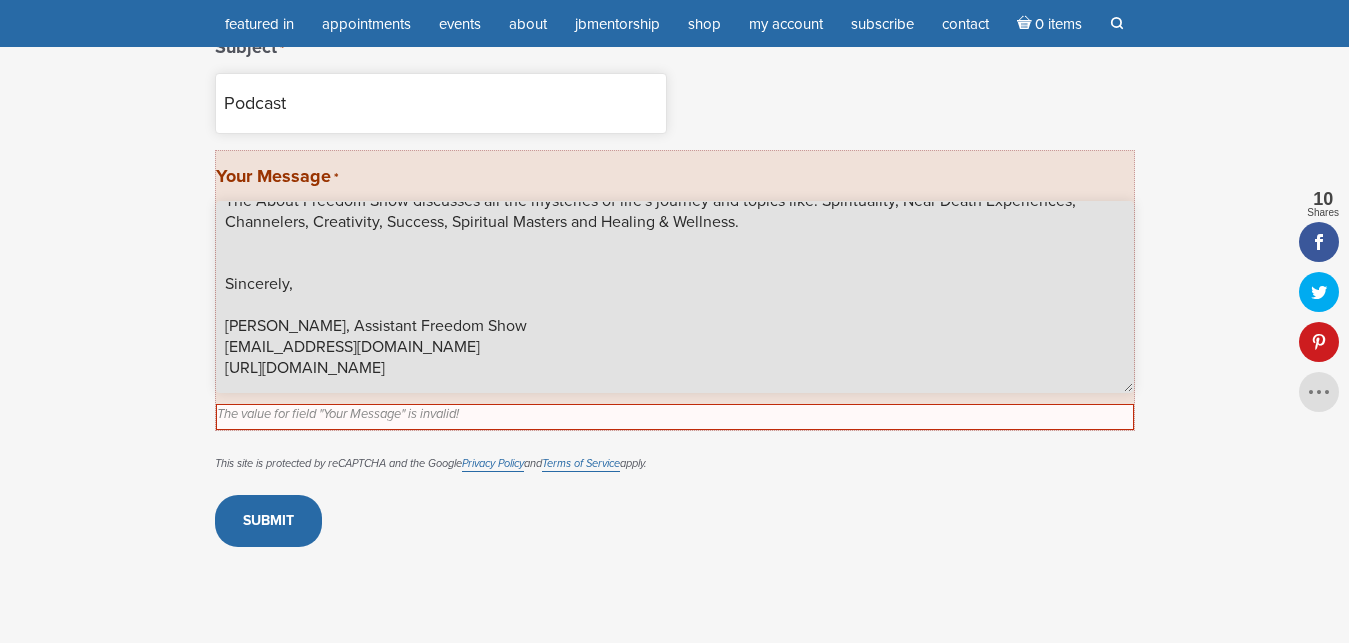 scroll, scrollTop: 150, scrollLeft: 0, axis: vertical 